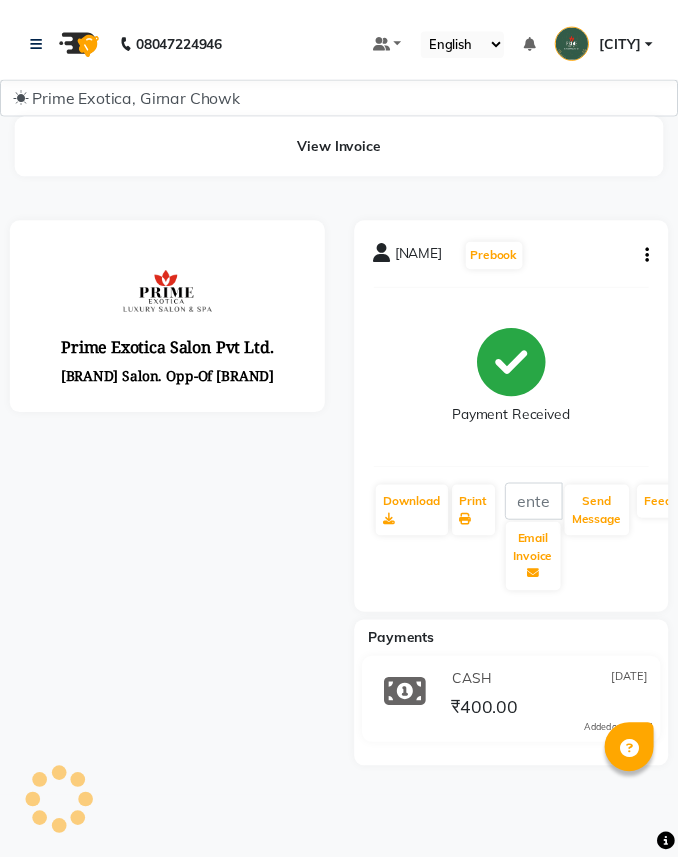 scroll, scrollTop: 0, scrollLeft: 0, axis: both 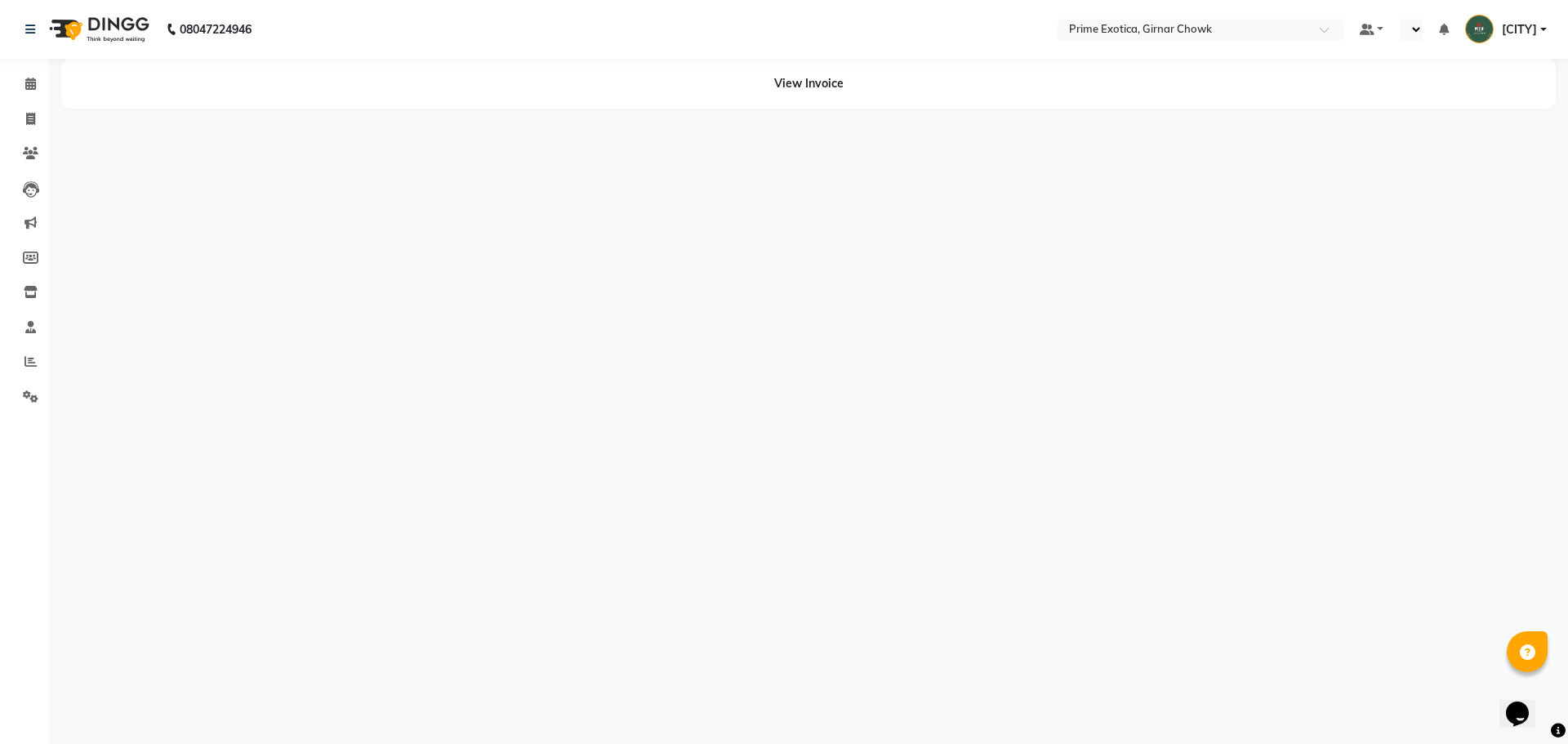 select on "en" 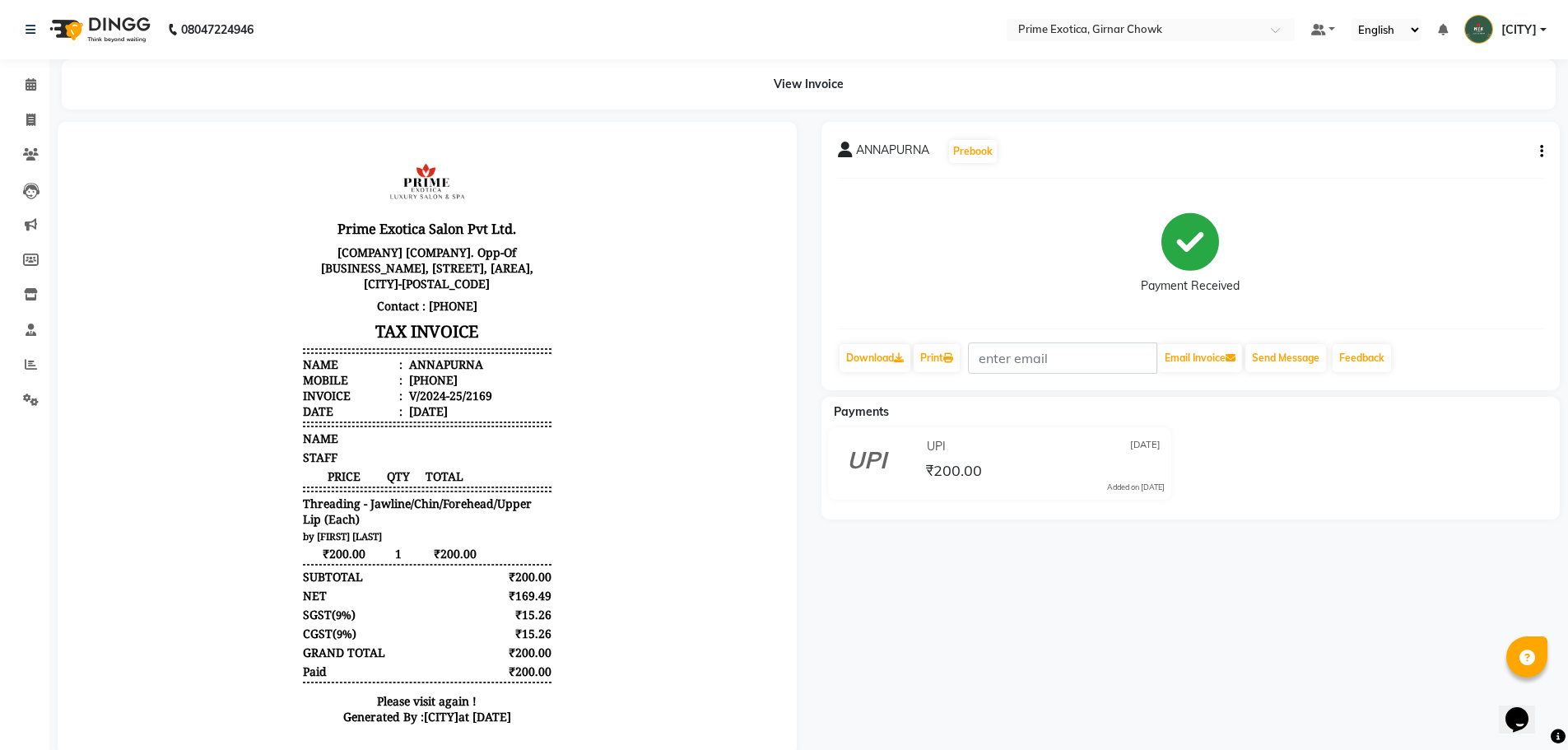 scroll, scrollTop: 0, scrollLeft: 0, axis: both 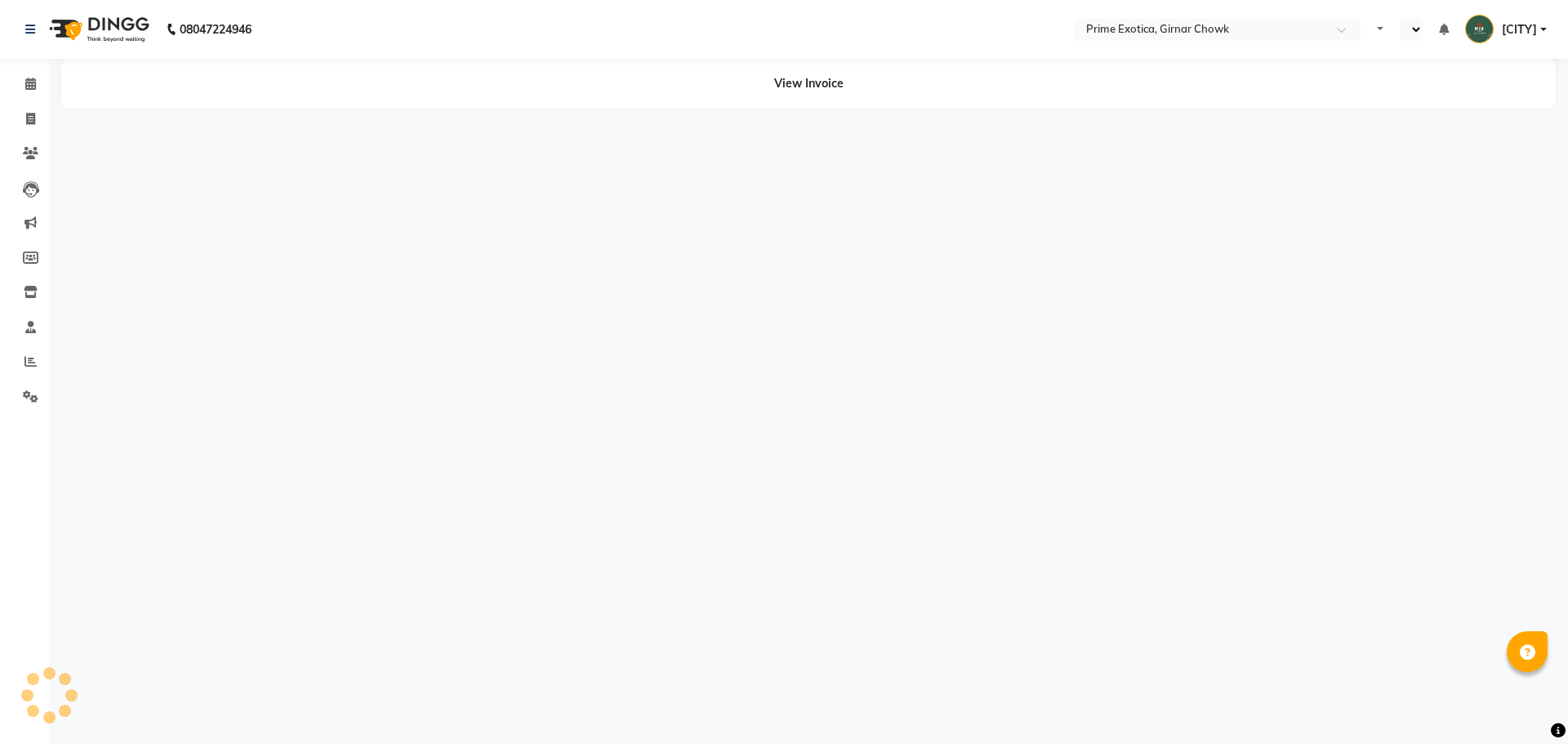 select on "en" 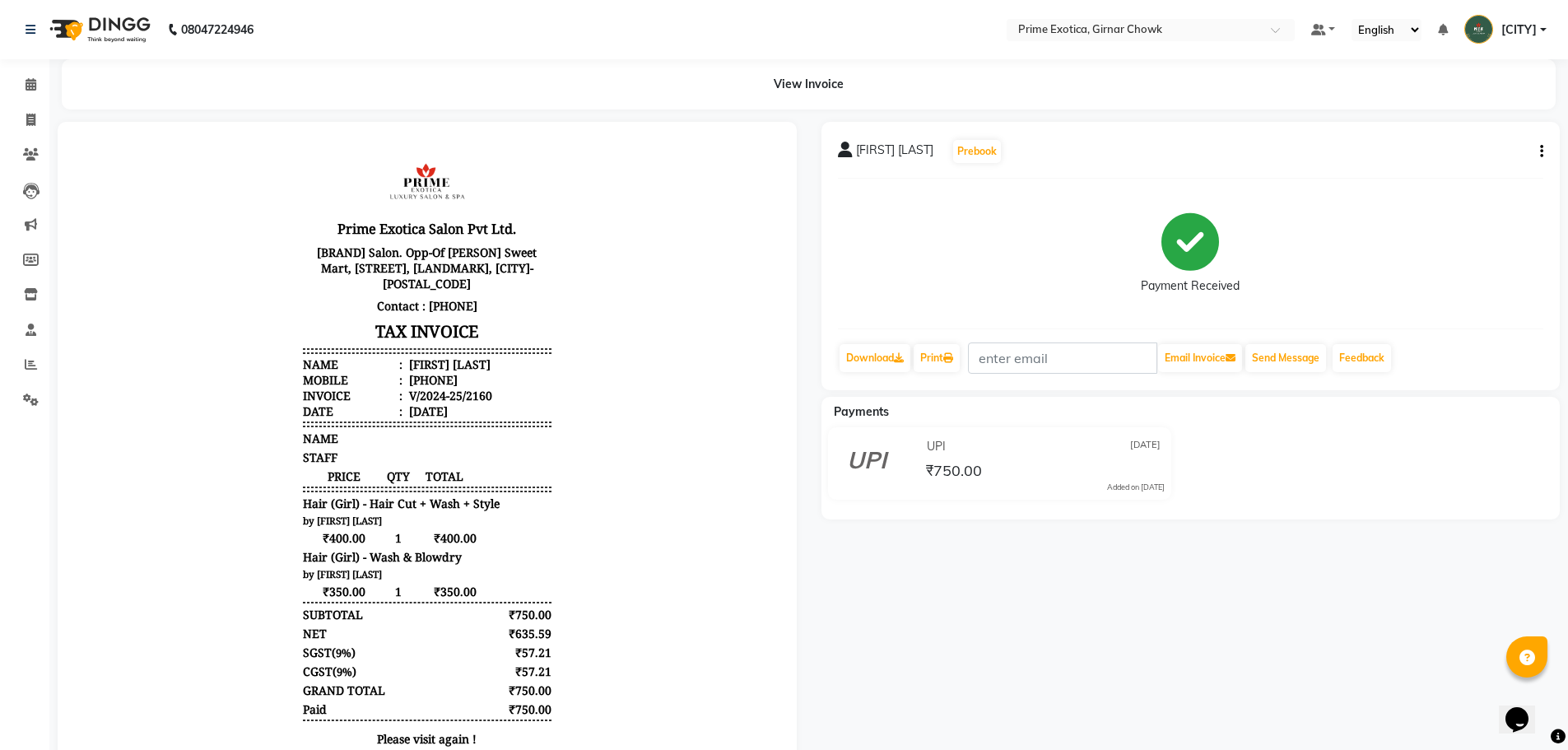 scroll, scrollTop: 0, scrollLeft: 0, axis: both 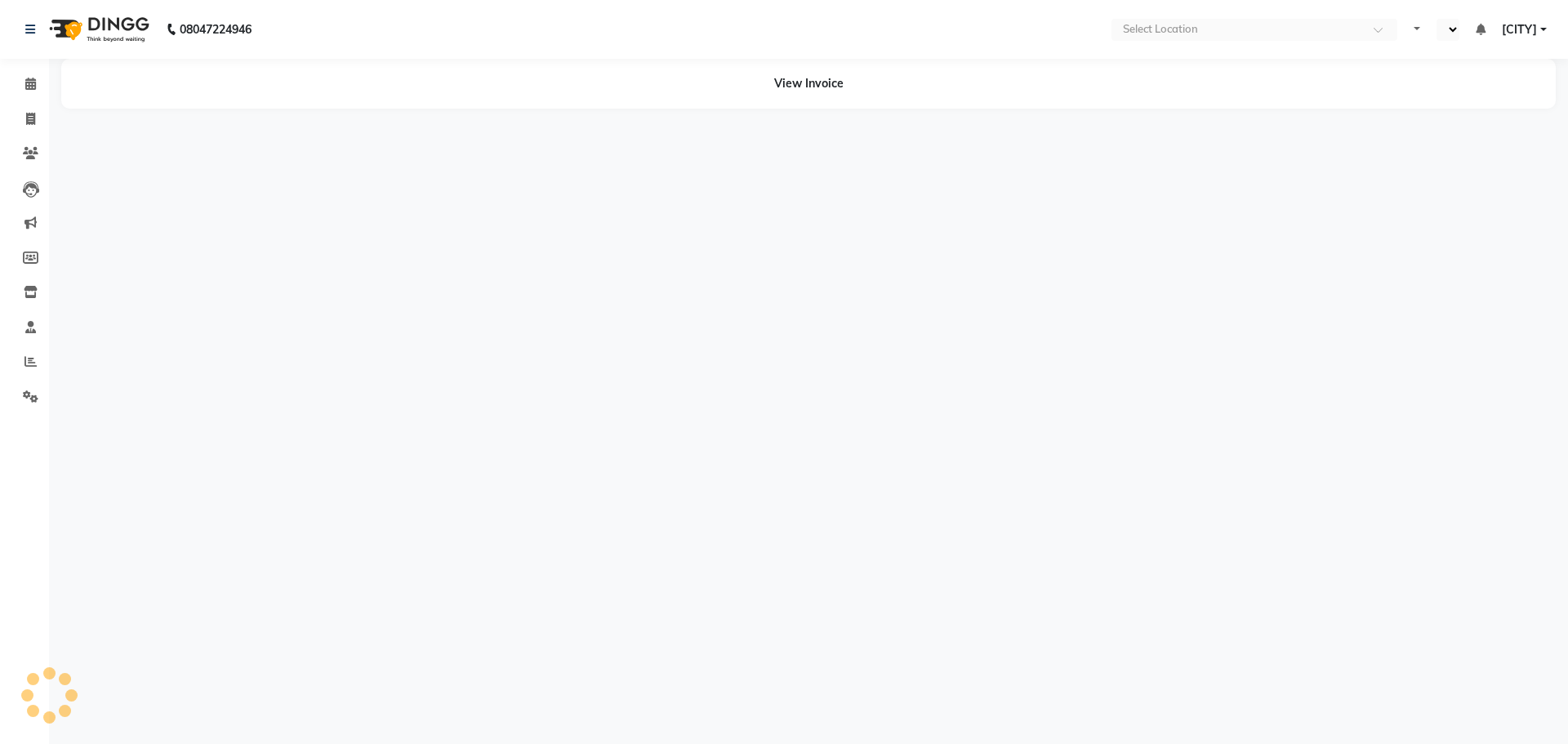 select on "en" 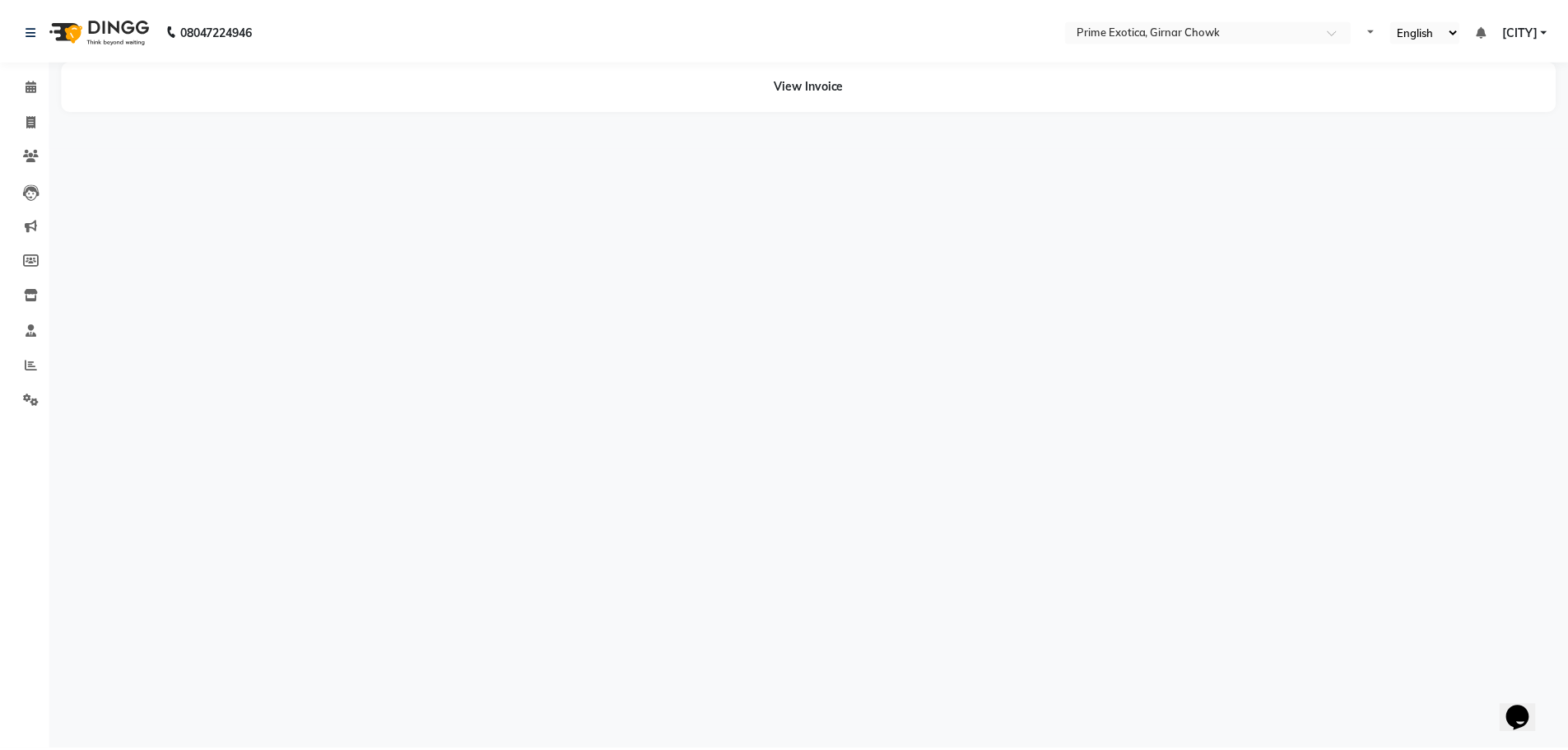 scroll, scrollTop: 0, scrollLeft: 0, axis: both 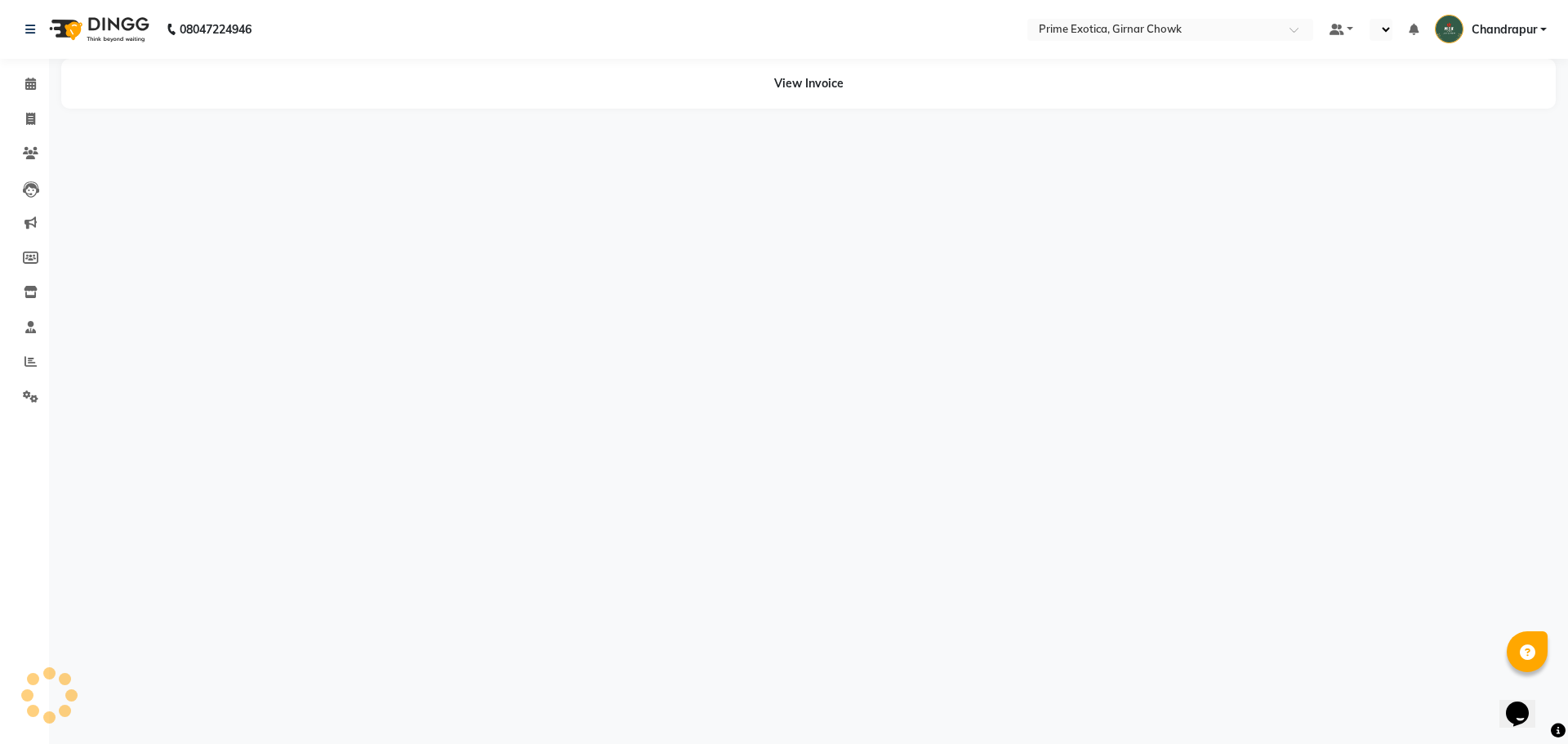 select on "en" 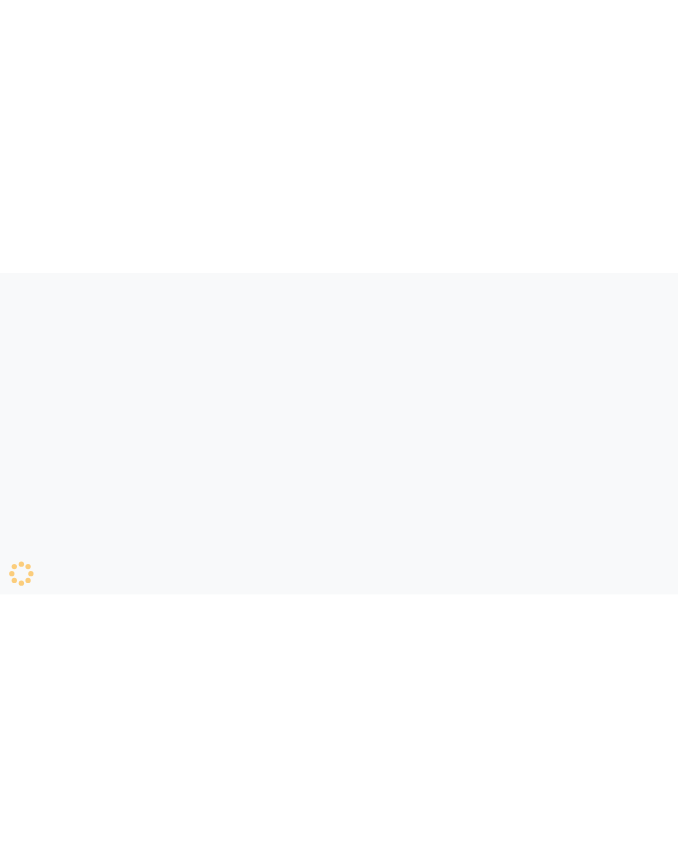 scroll, scrollTop: 0, scrollLeft: 0, axis: both 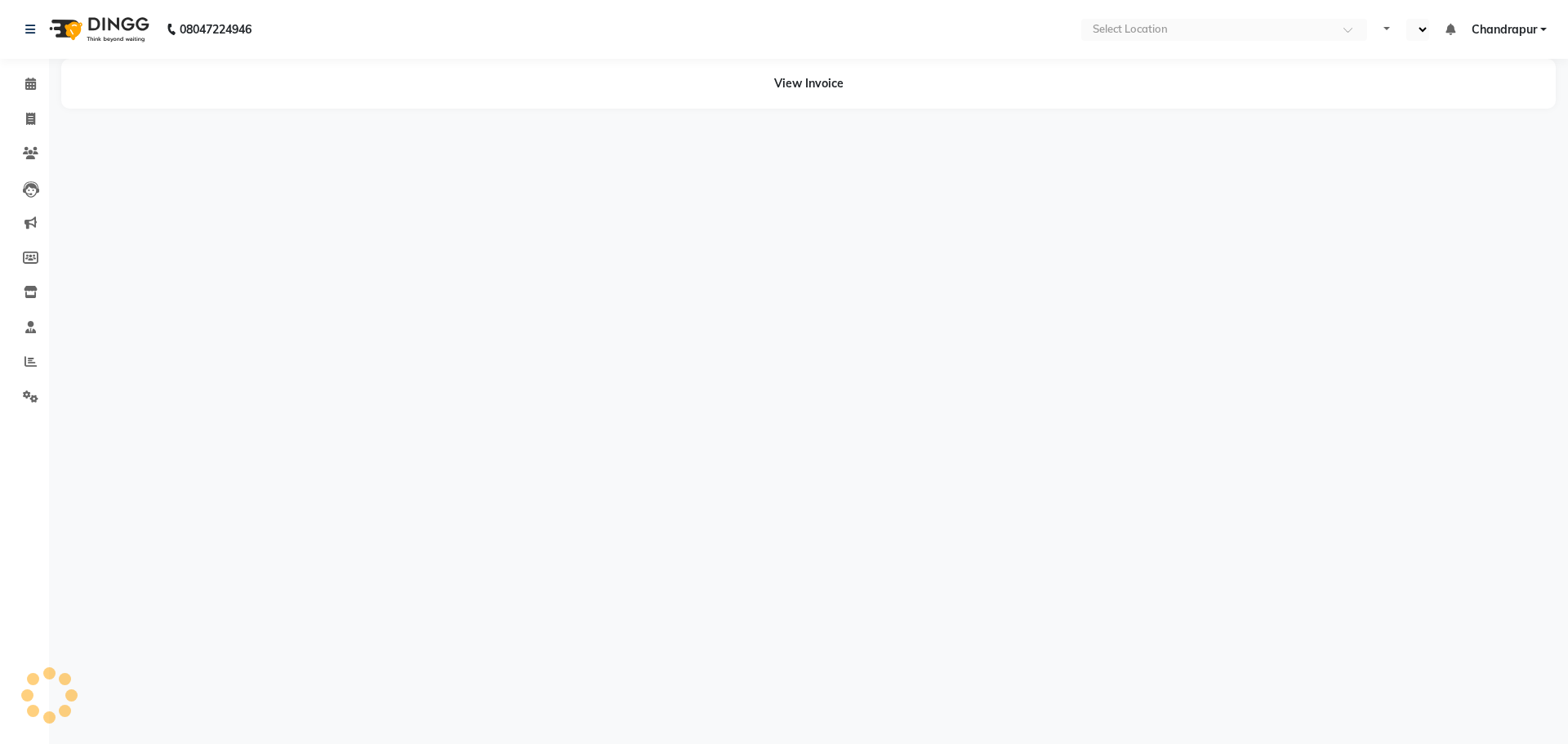 select on "en" 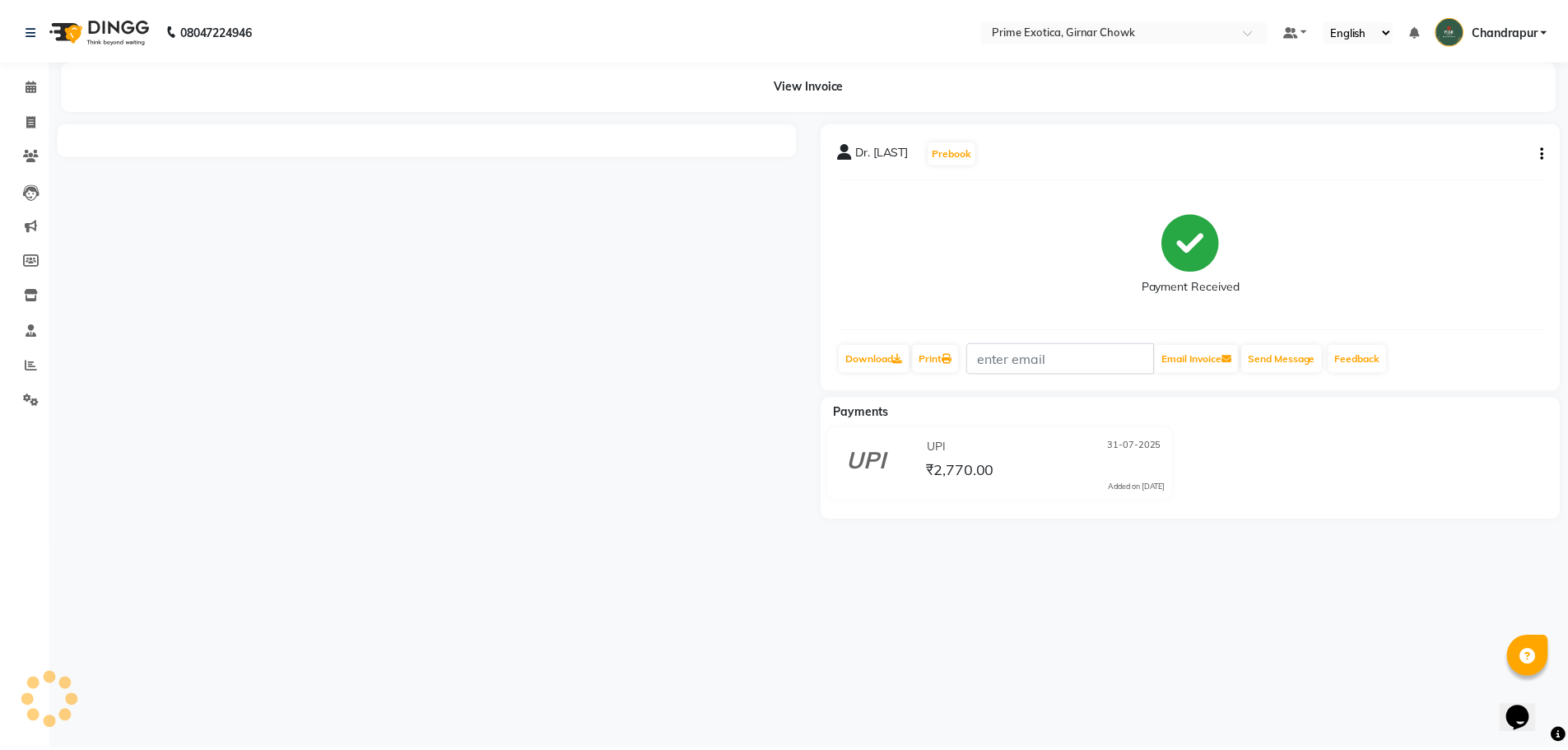 scroll, scrollTop: 0, scrollLeft: 0, axis: both 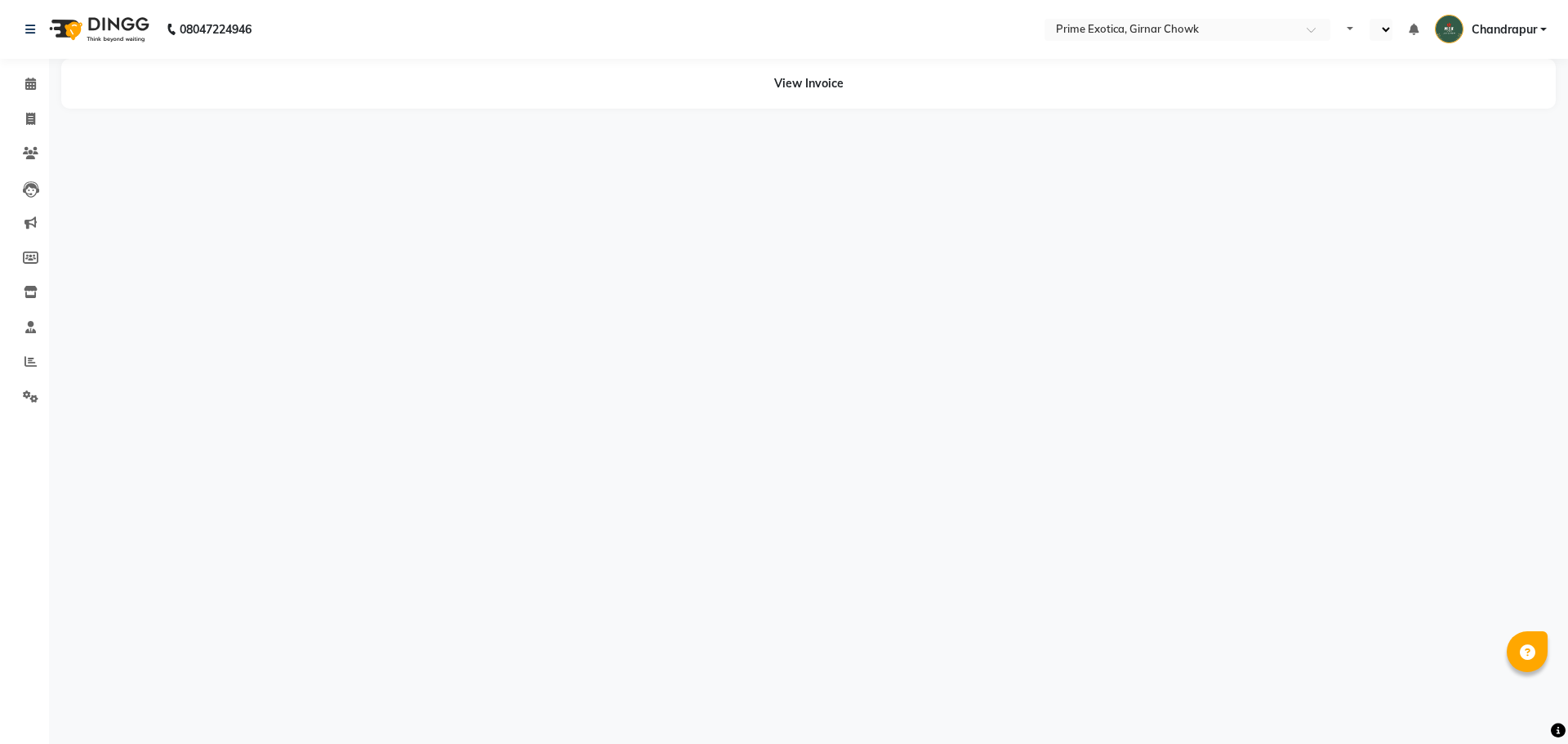 select on "en" 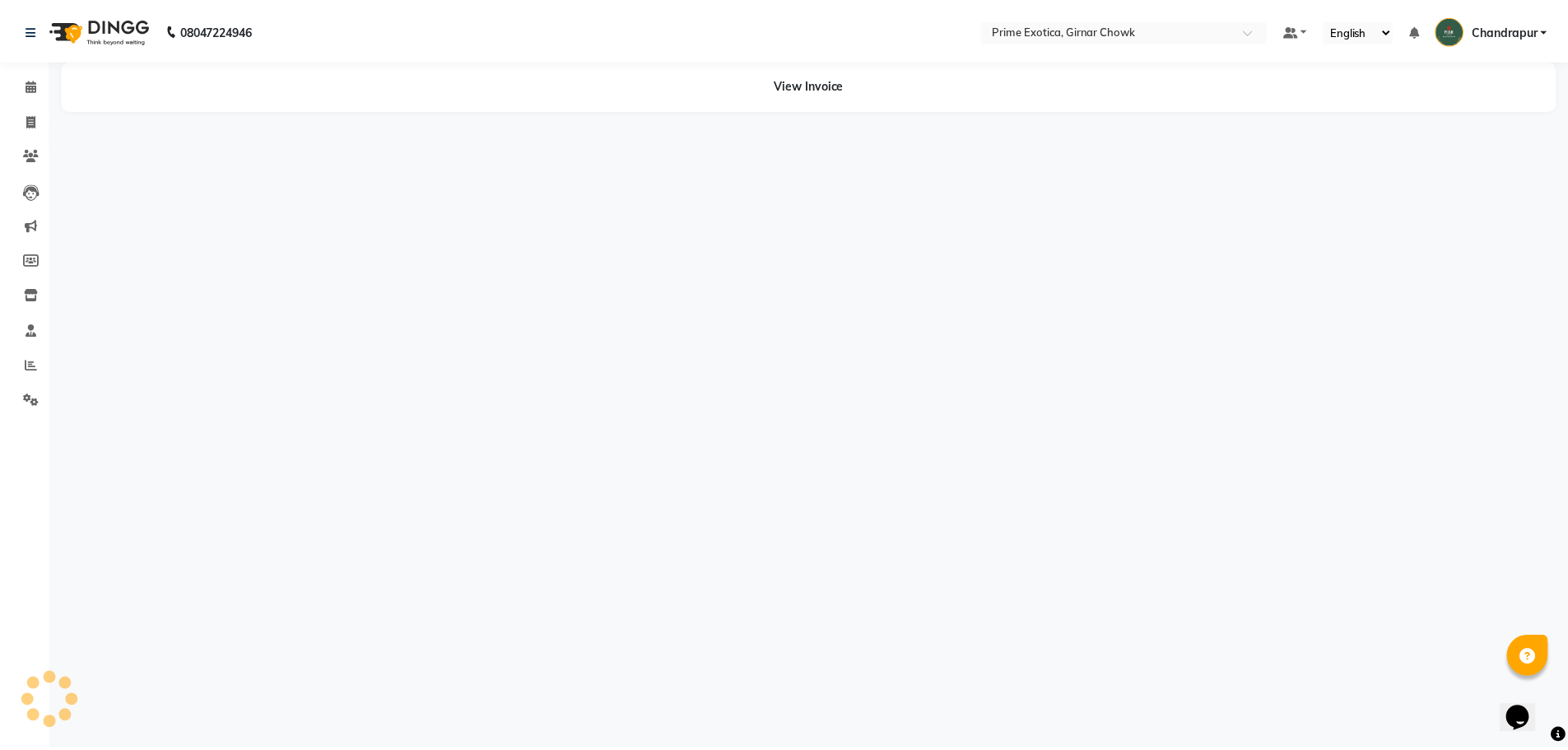 scroll, scrollTop: 0, scrollLeft: 0, axis: both 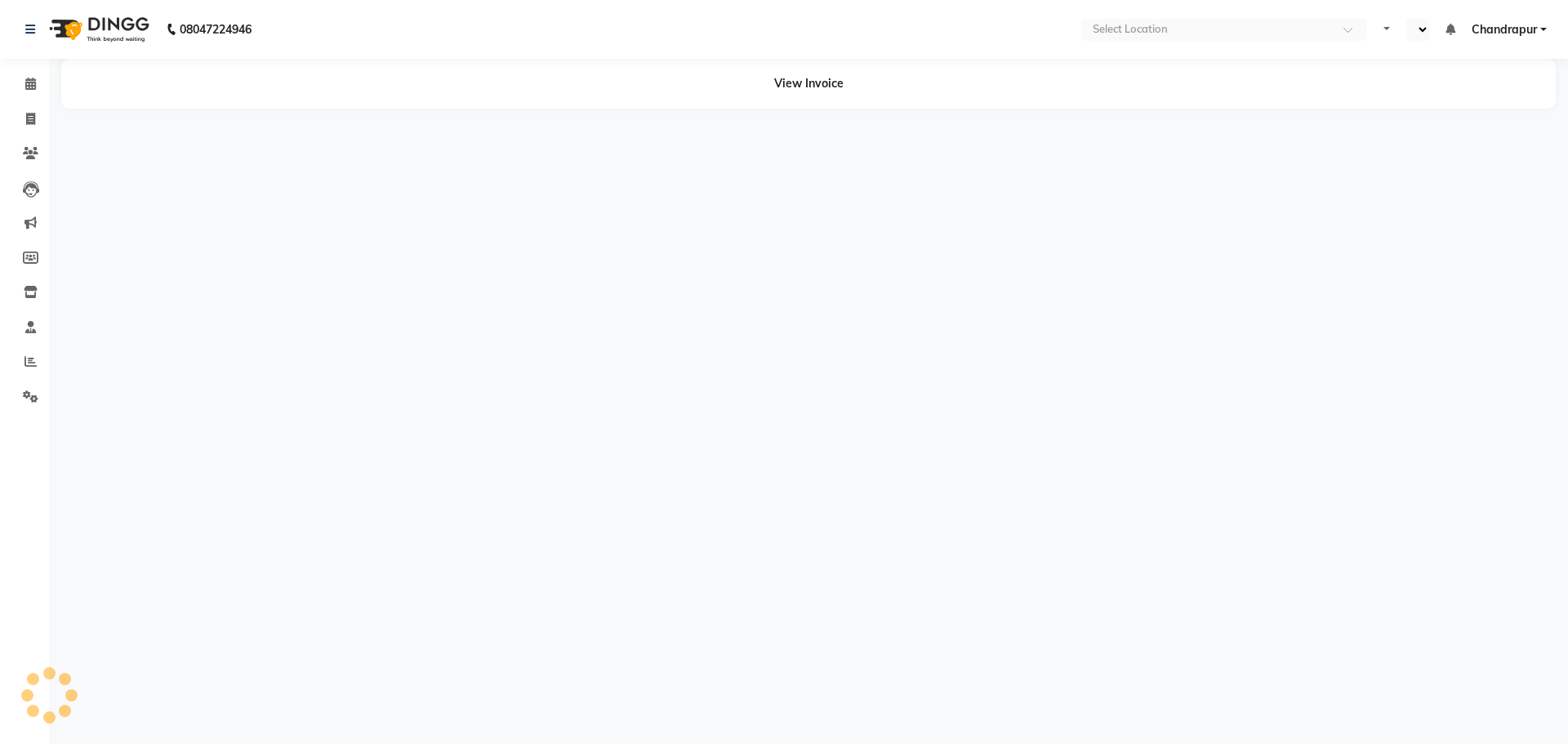 select on "en" 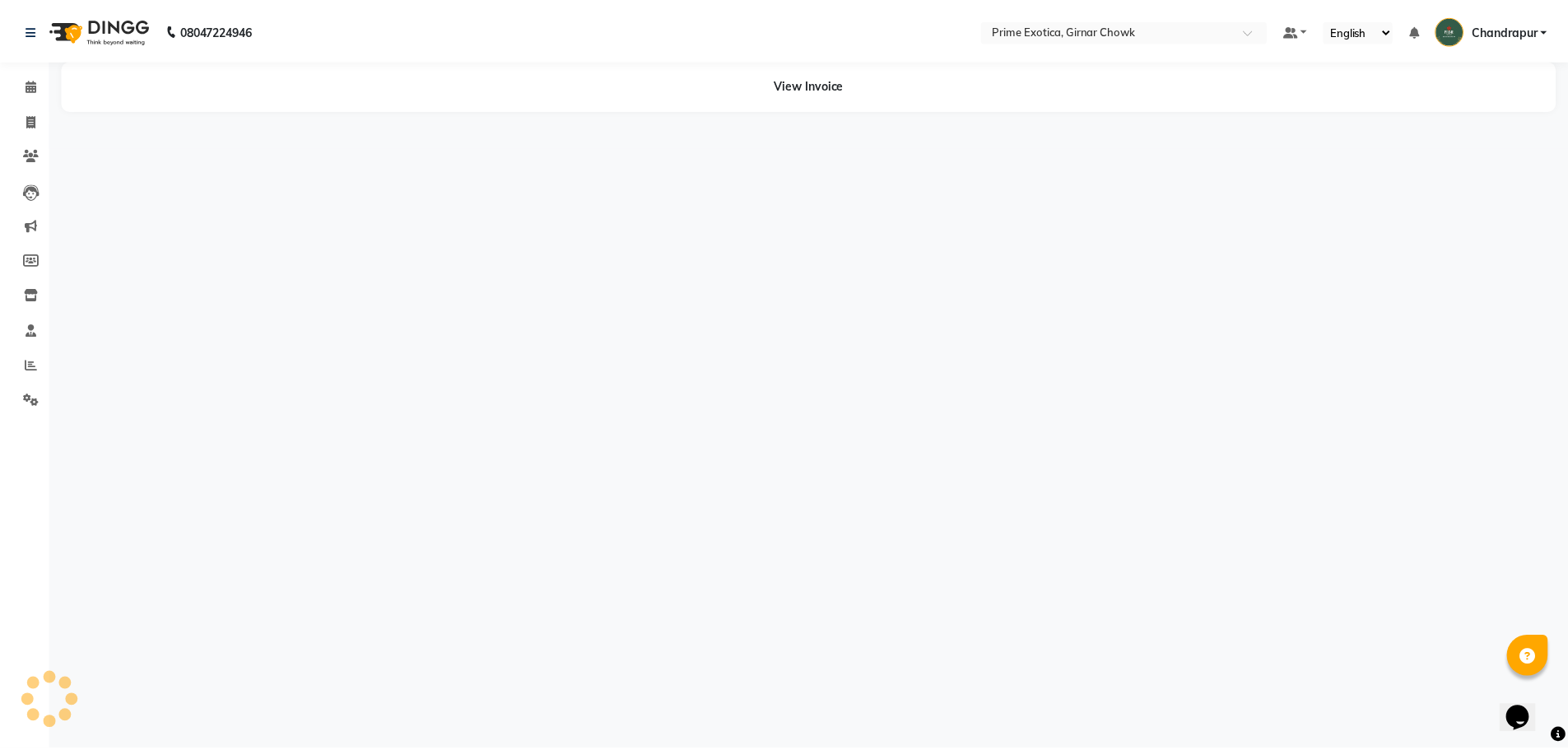 scroll, scrollTop: 0, scrollLeft: 0, axis: both 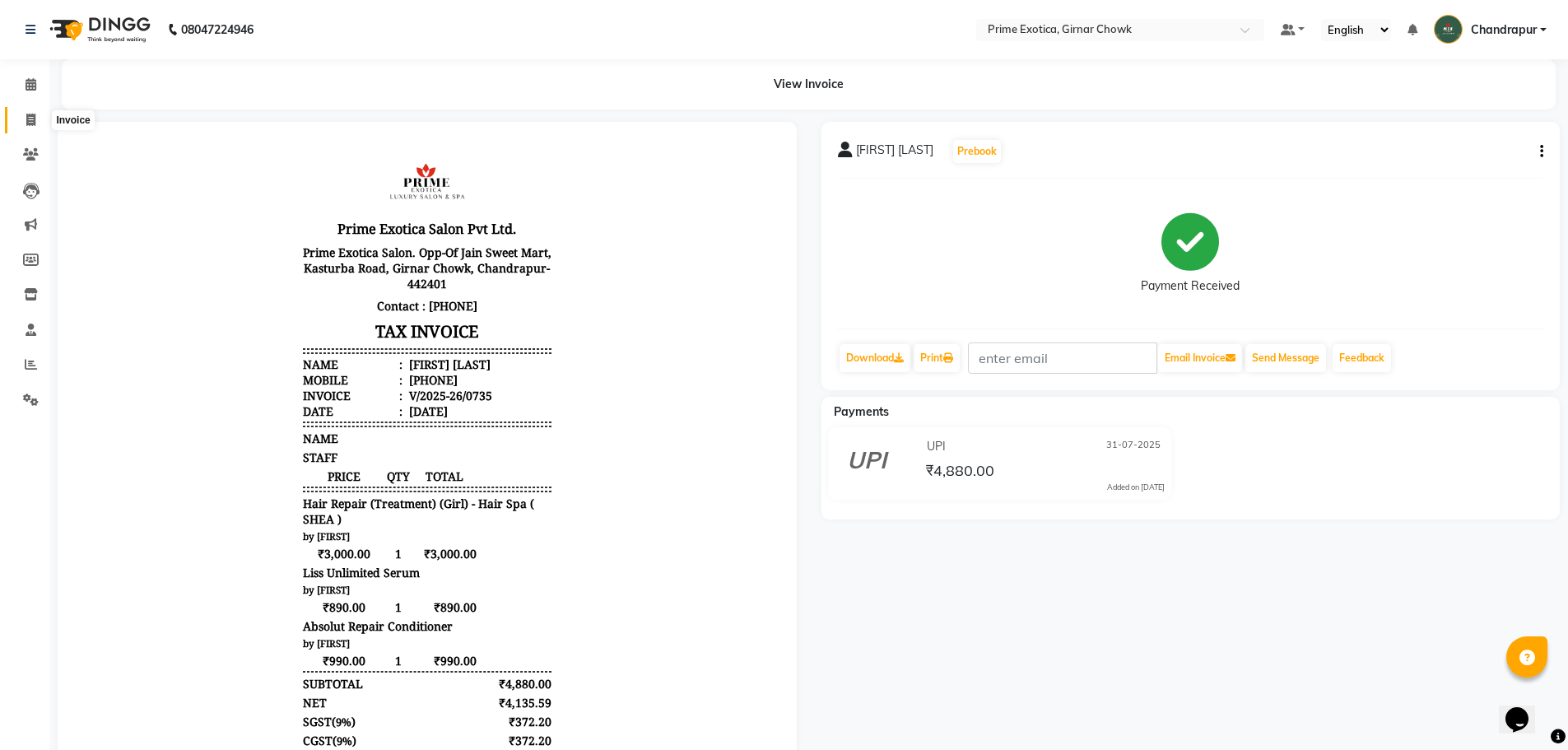 click 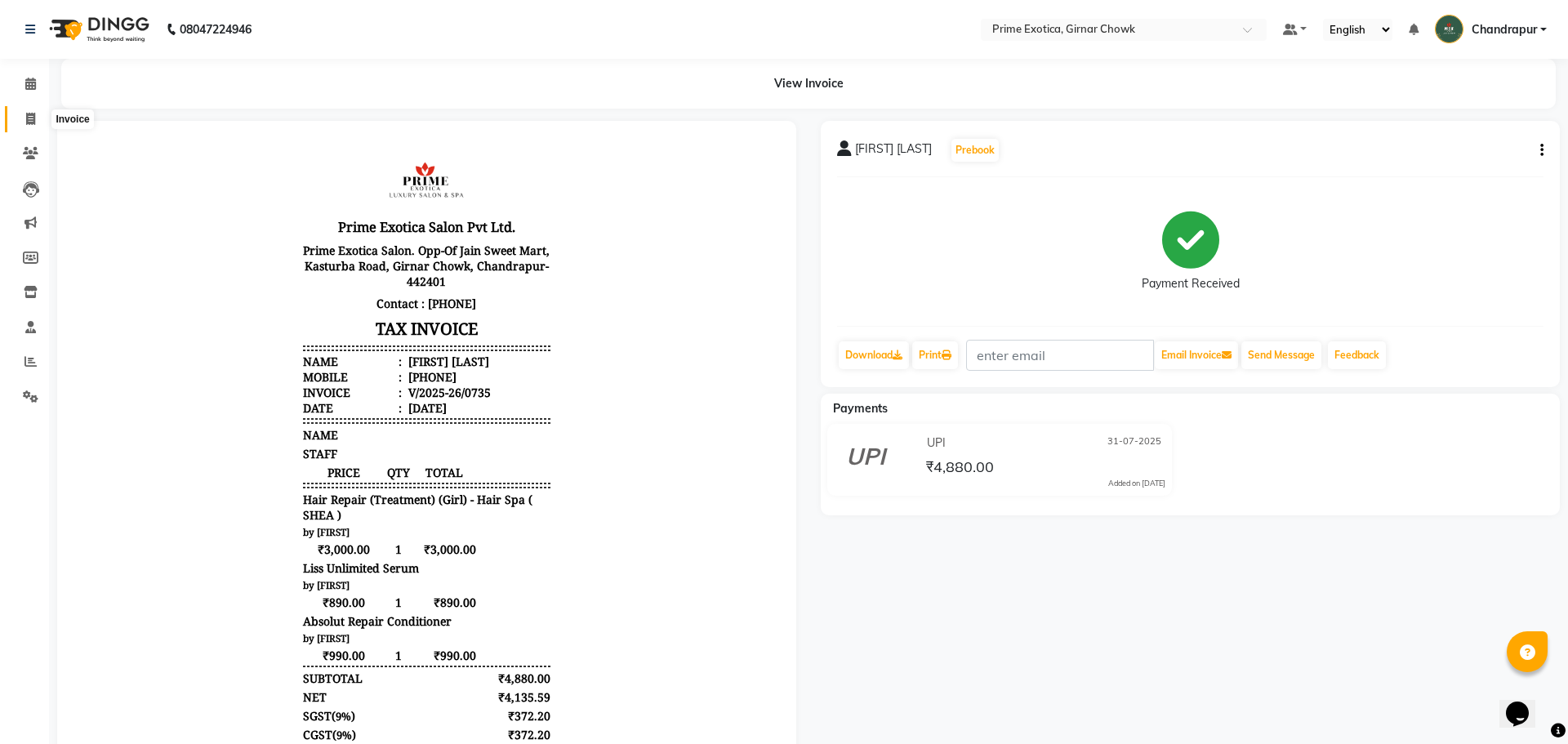 select on "service" 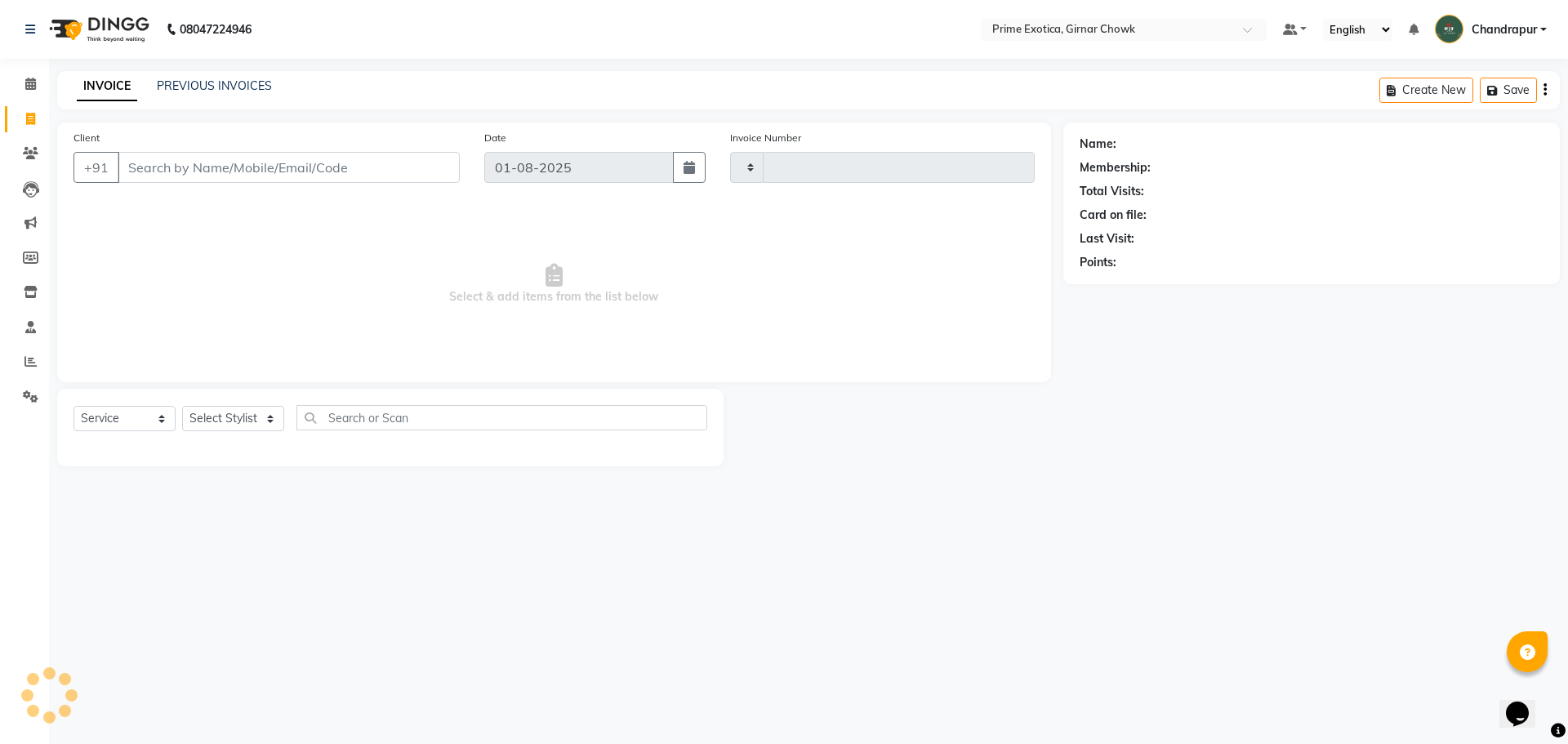 type on "0736" 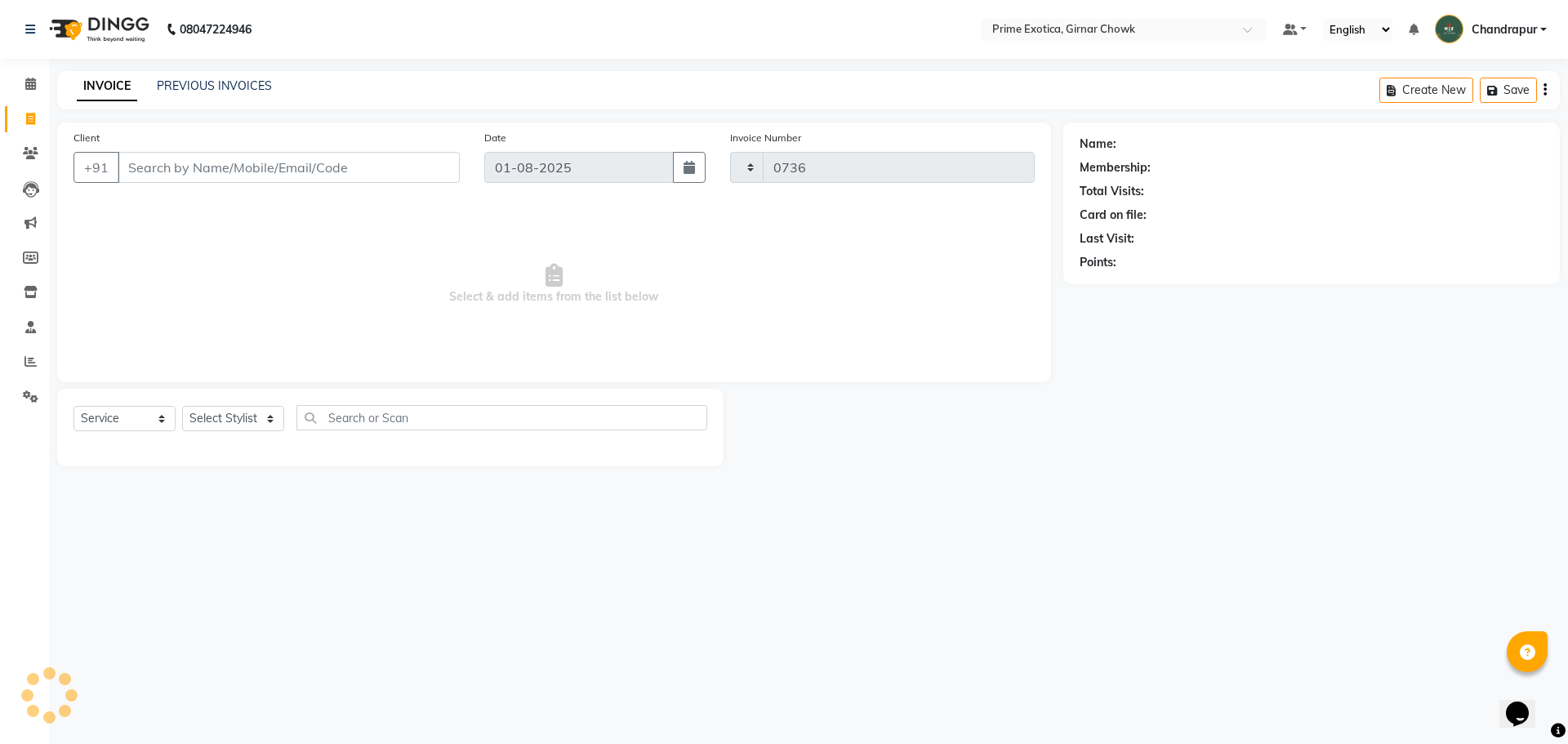 select on "5796" 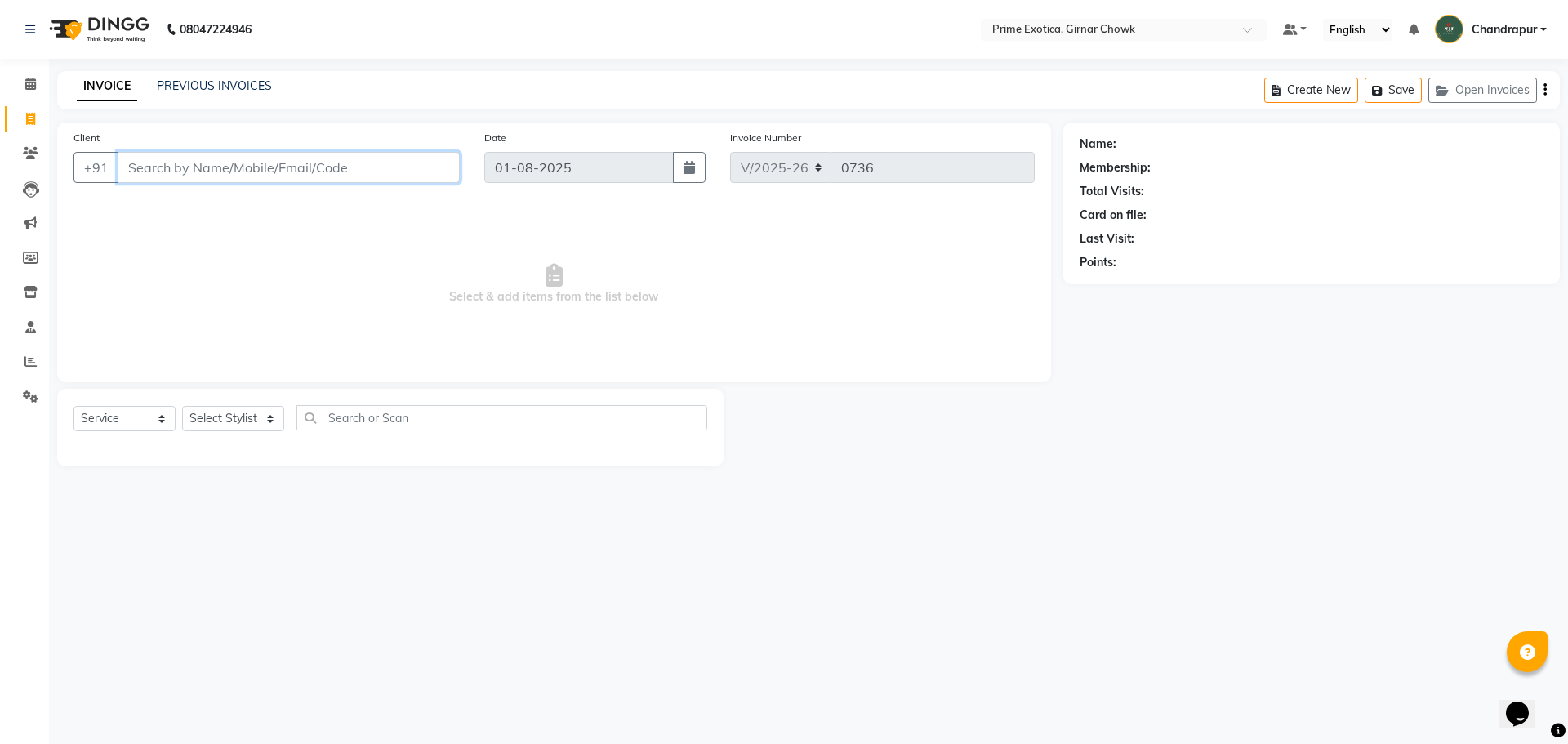 click on "Client" at bounding box center [288, 167] 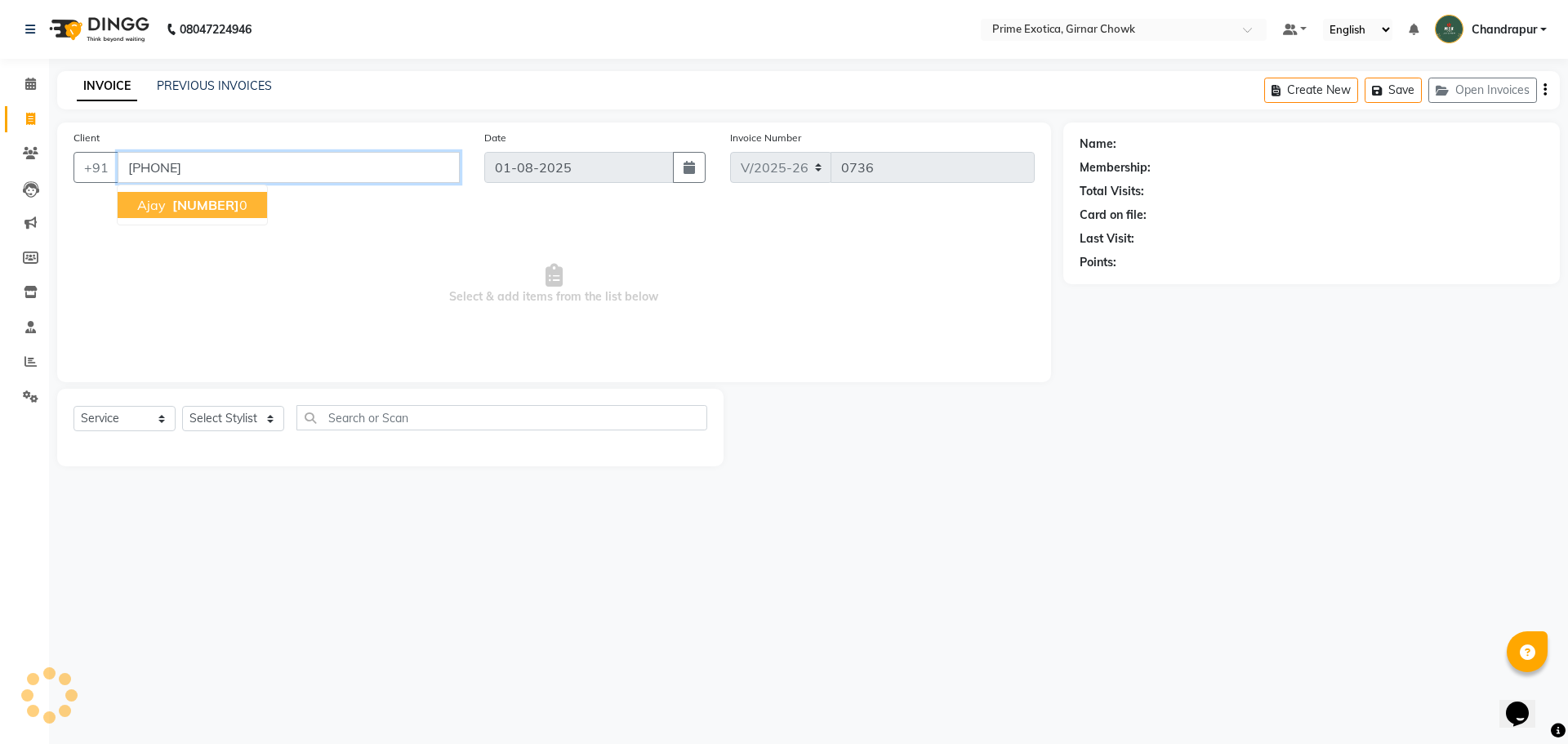 type on "7499770490" 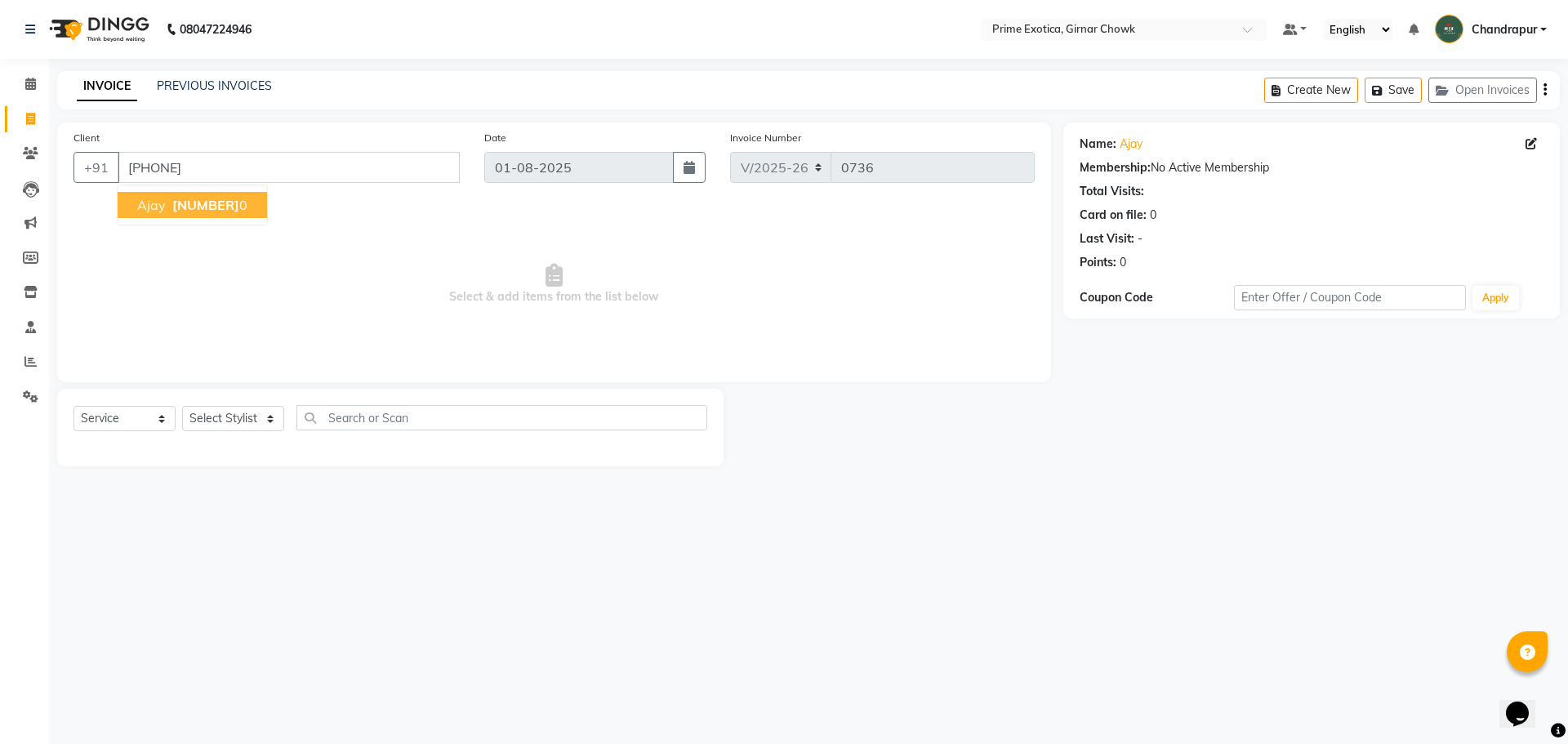click on "749977049" at bounding box center [206, 205] 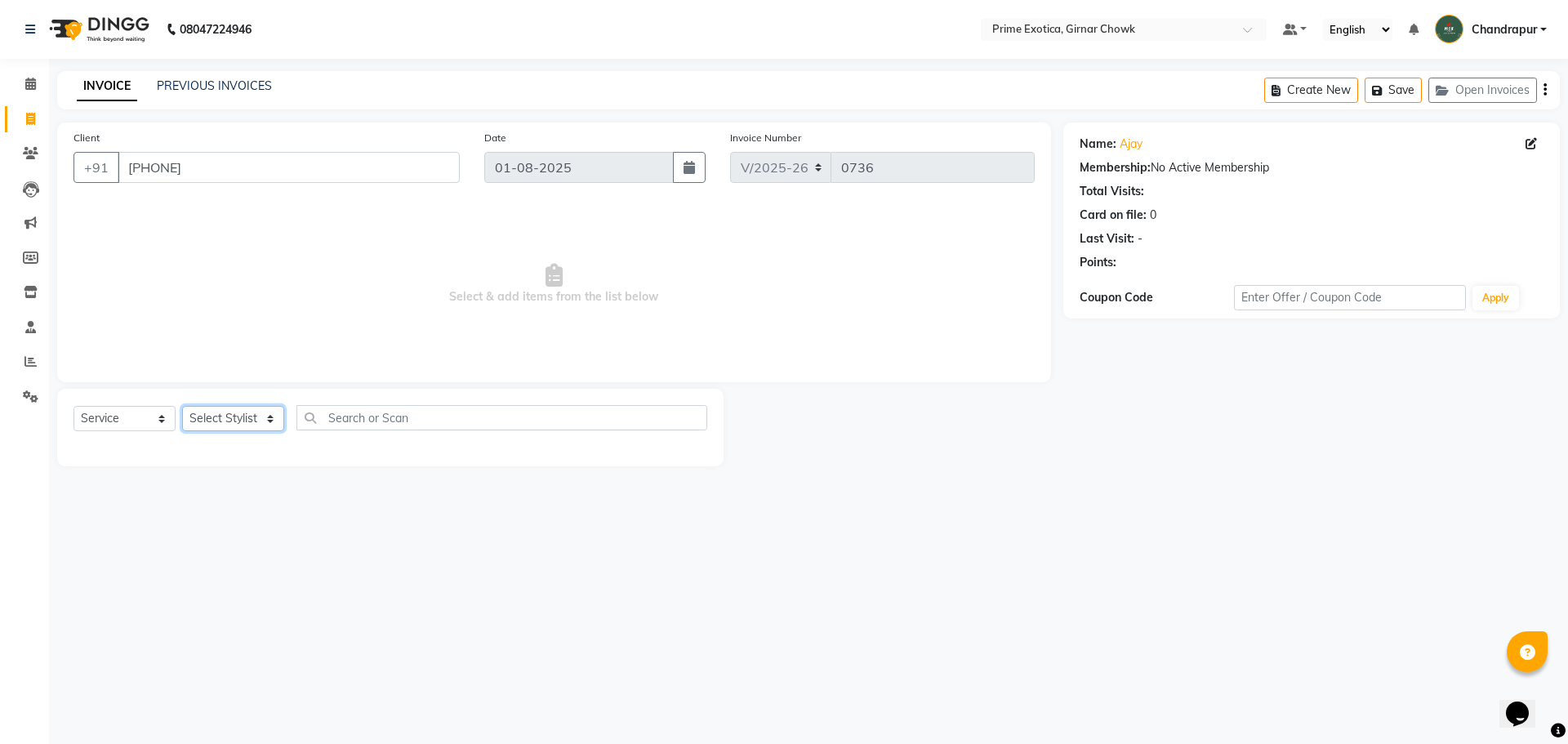click on "Select Stylist ADITI SHENDE ADMIN Akansha  Nagarale  PRANALI GADGE  Prince moon SANDESH saurabh hanumante SHEETAL ALLEWAR" 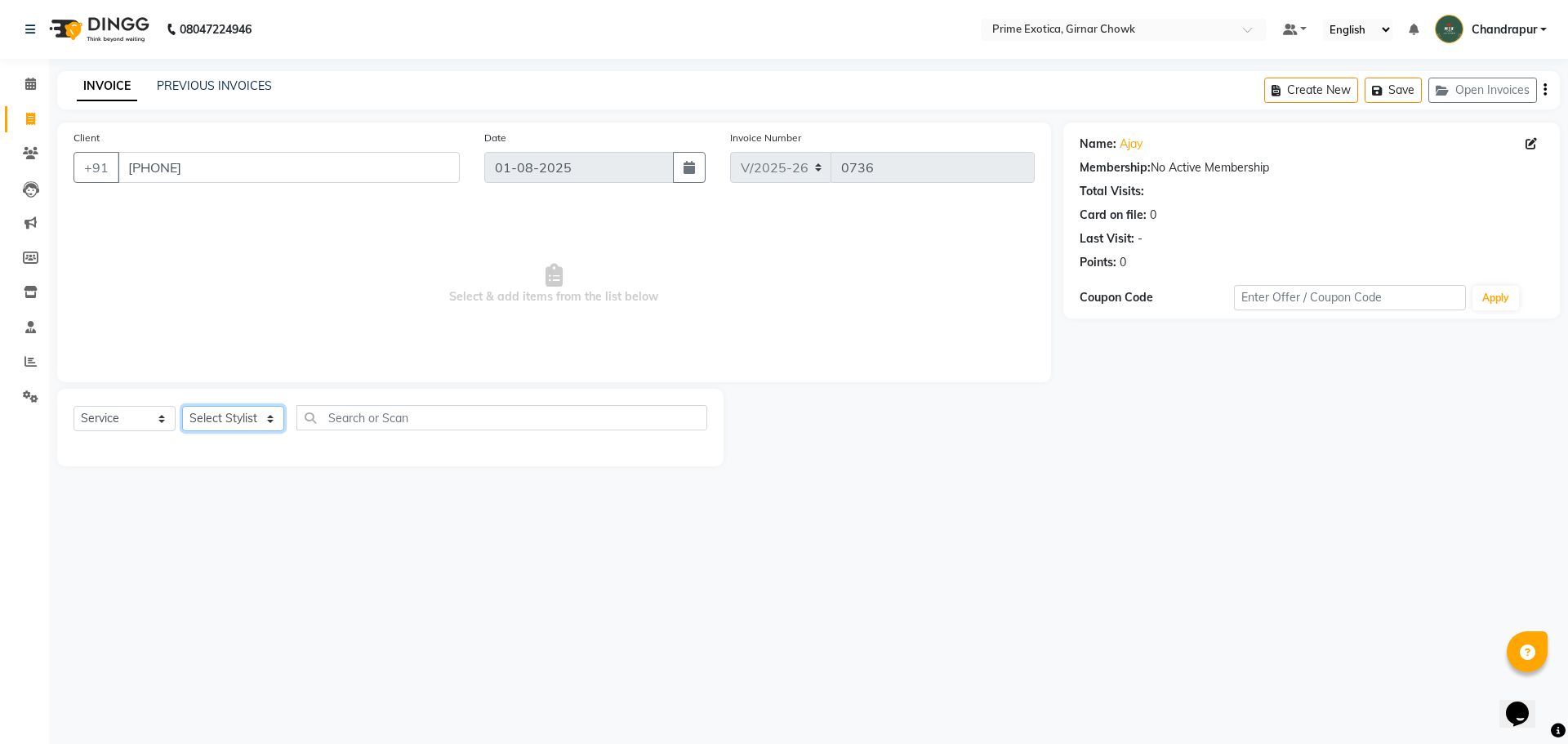 select on "80005" 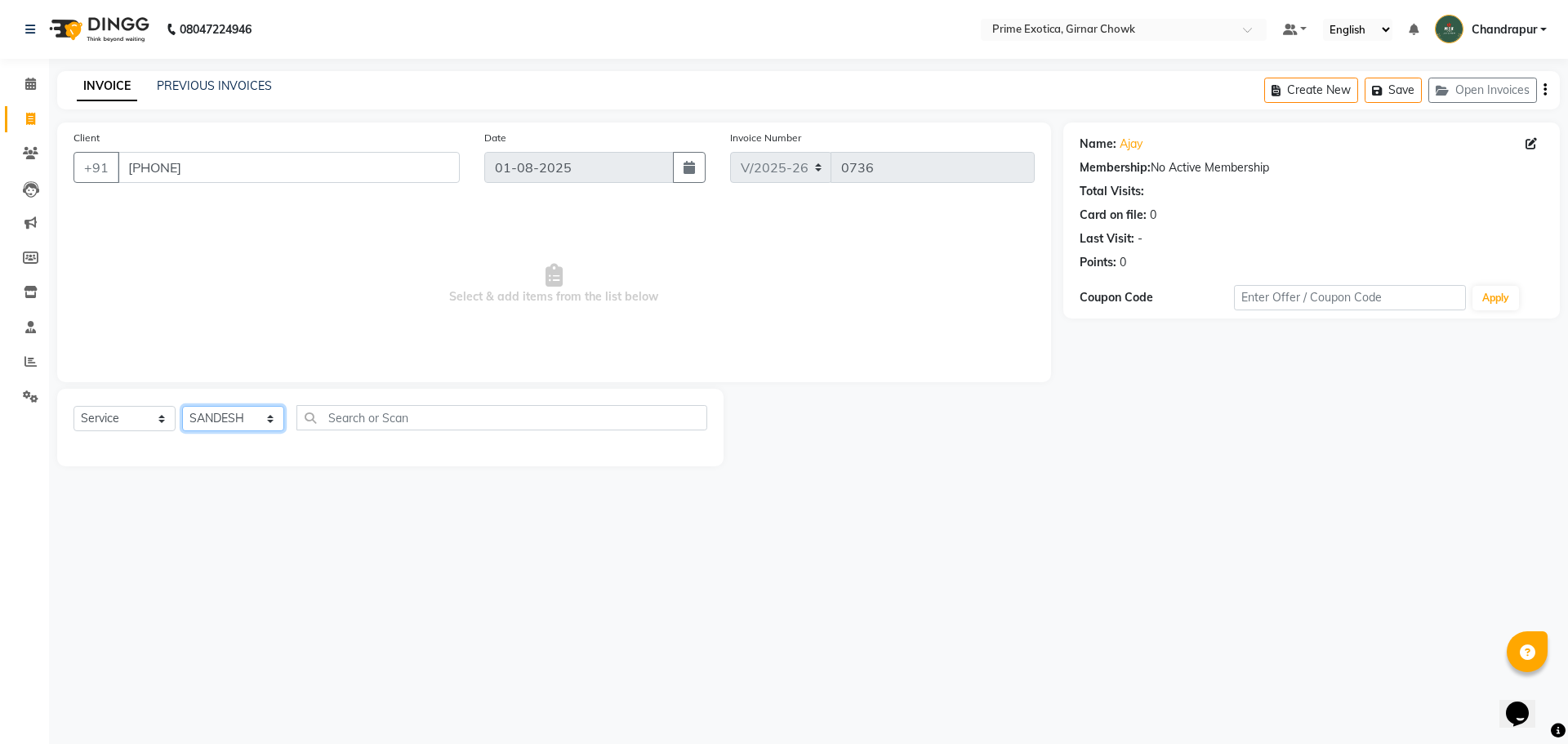 click on "Select Stylist ADITI SHENDE ADMIN Akansha  Nagarale  PRANALI GADGE  Prince moon SANDESH saurabh hanumante SHEETAL ALLEWAR" 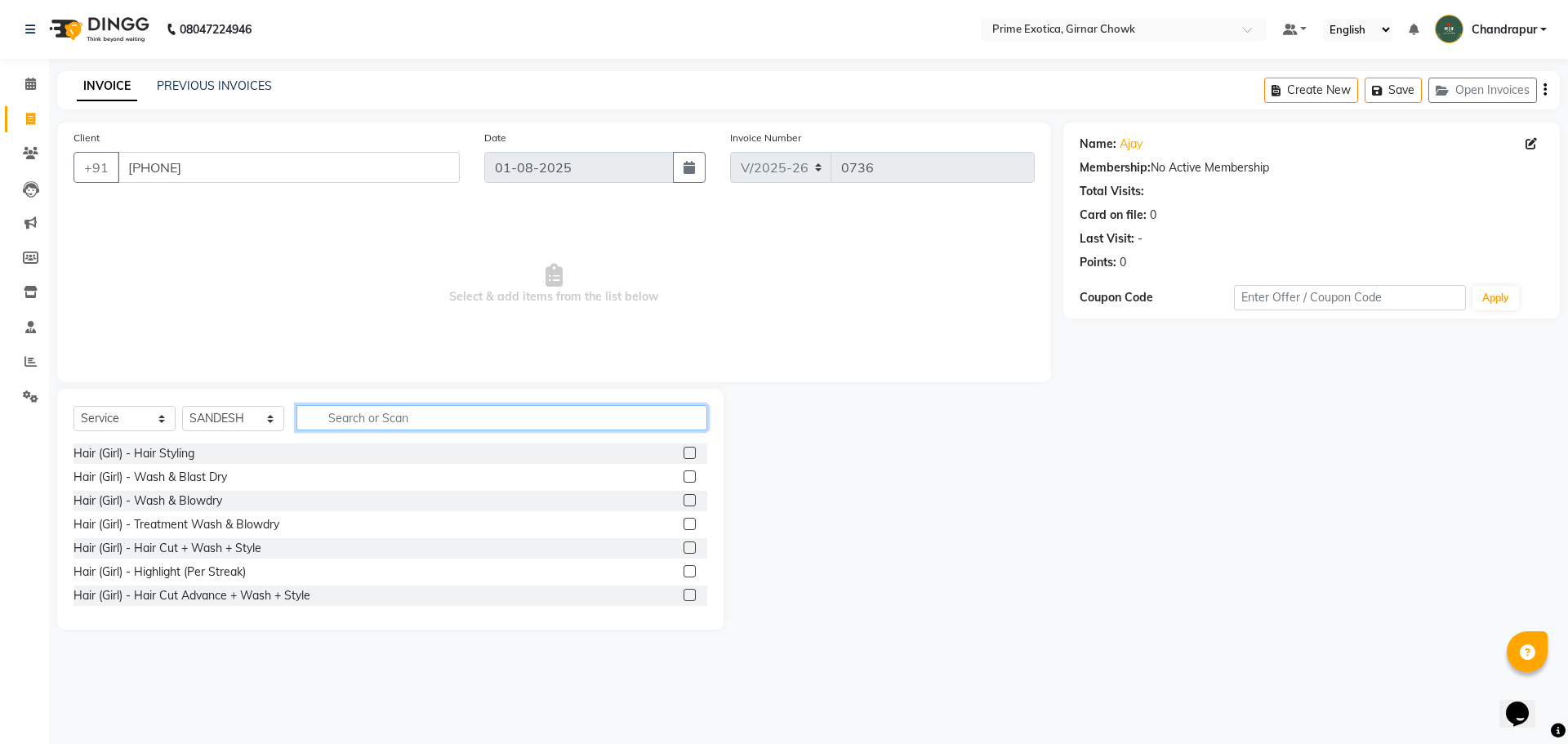 click 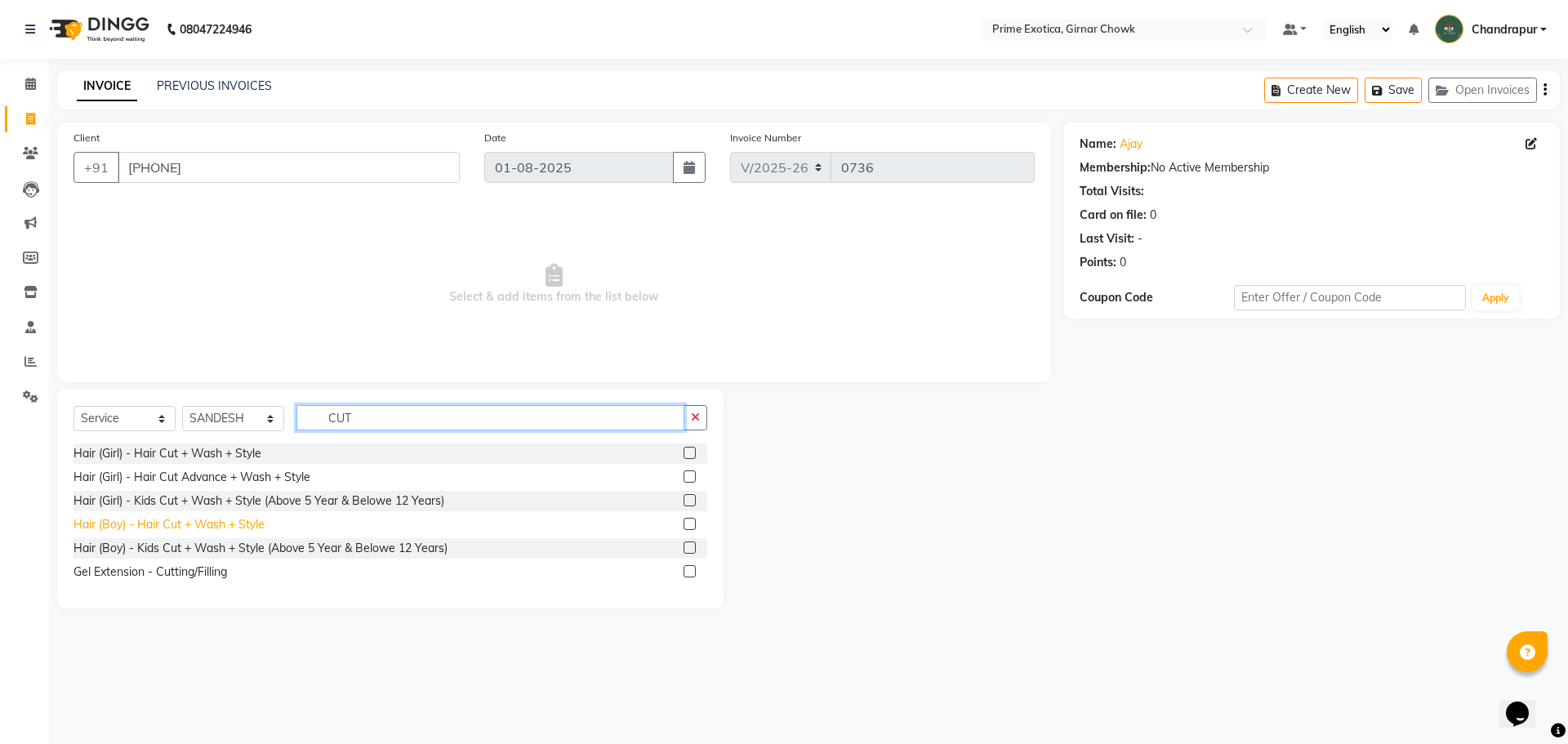 type on "CUT" 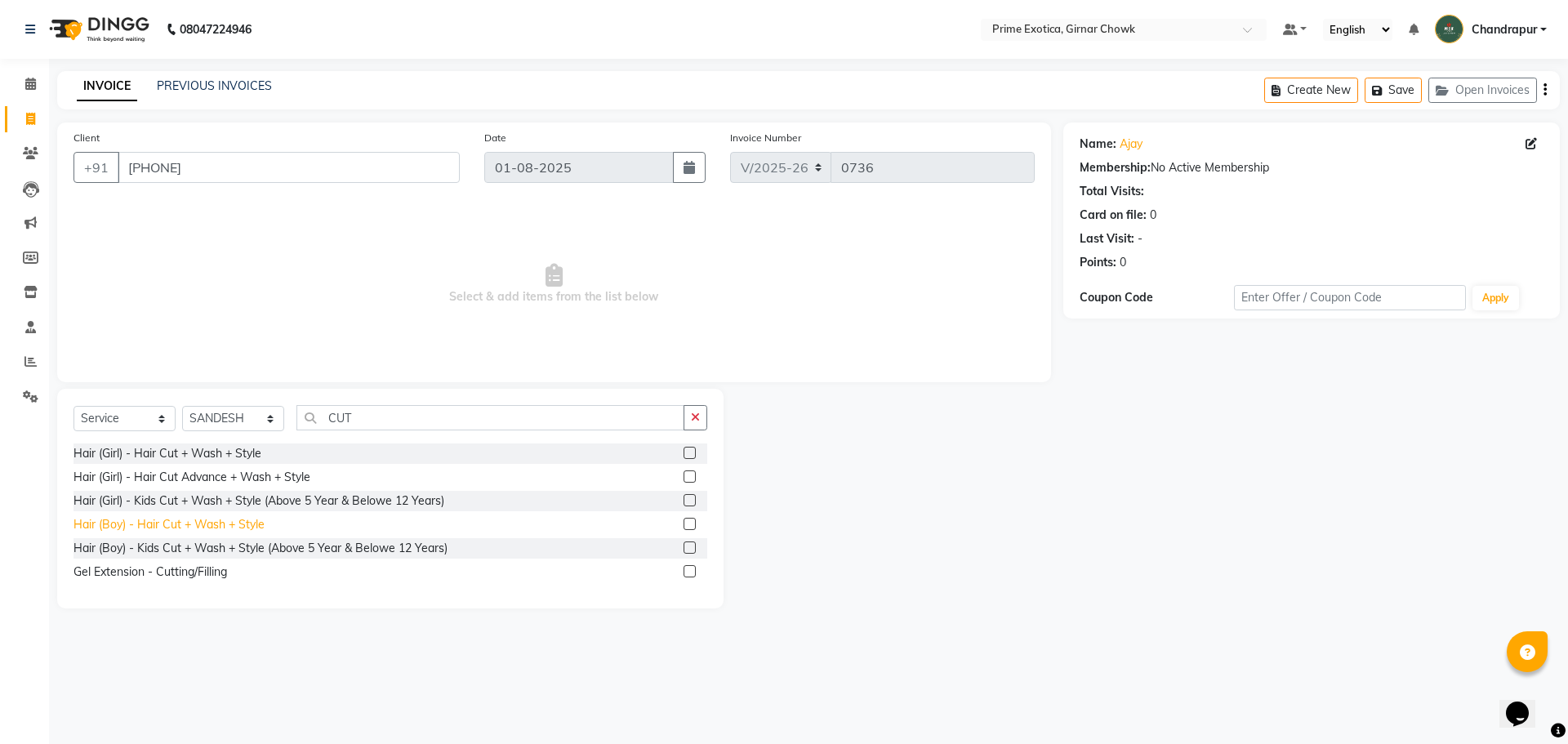 click on "Hair (Boy) - Hair Cut + Wash + Style" 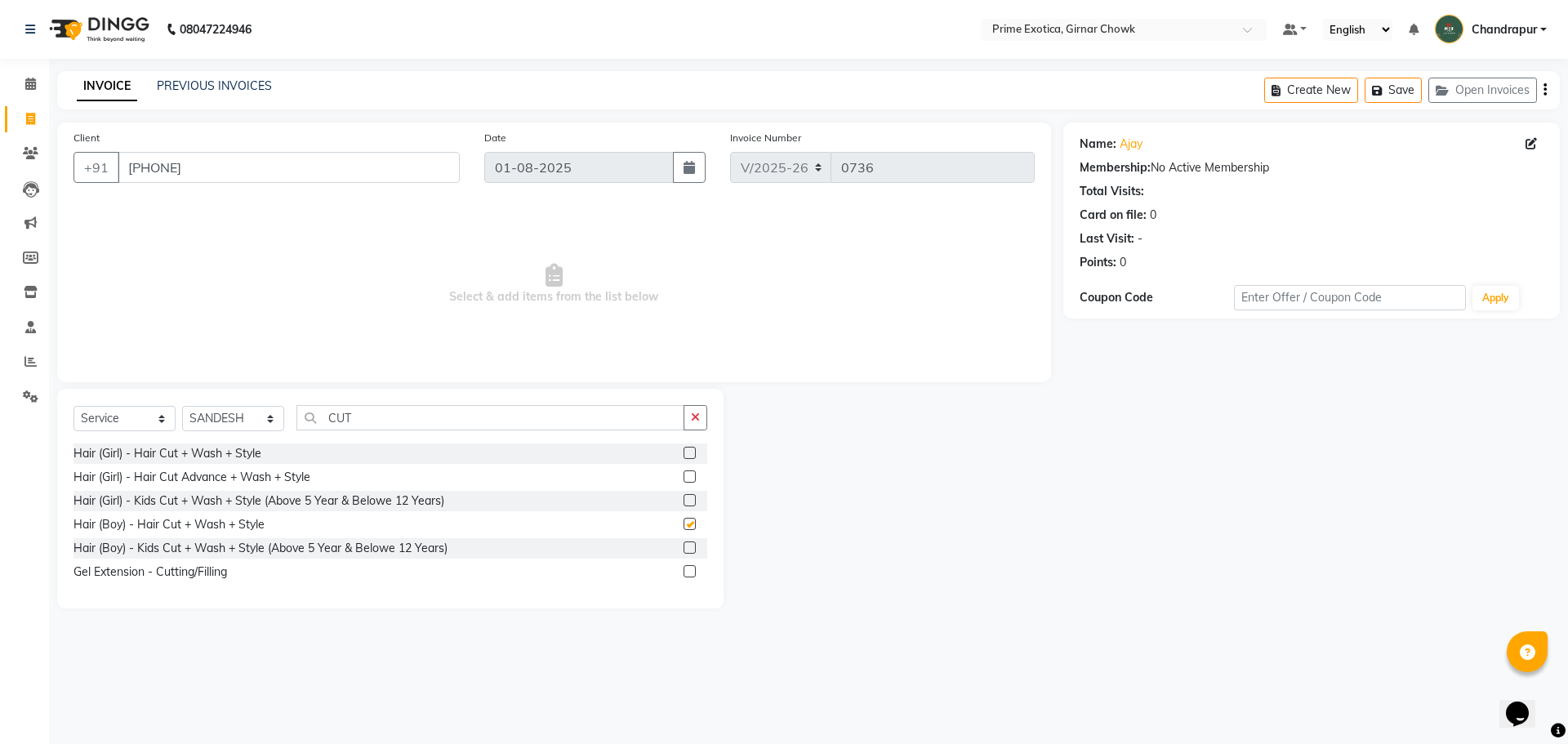 checkbox on "false" 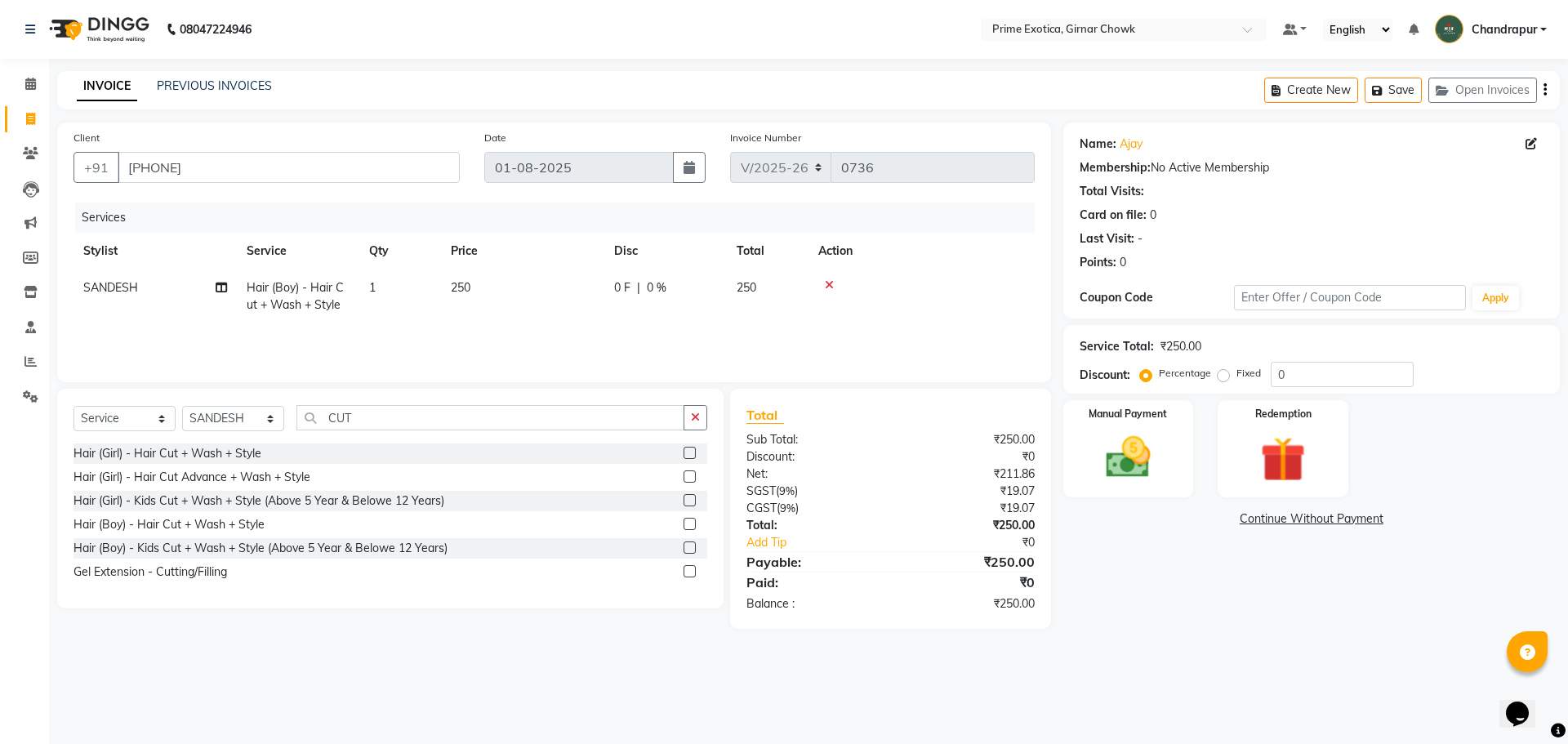click on "1" 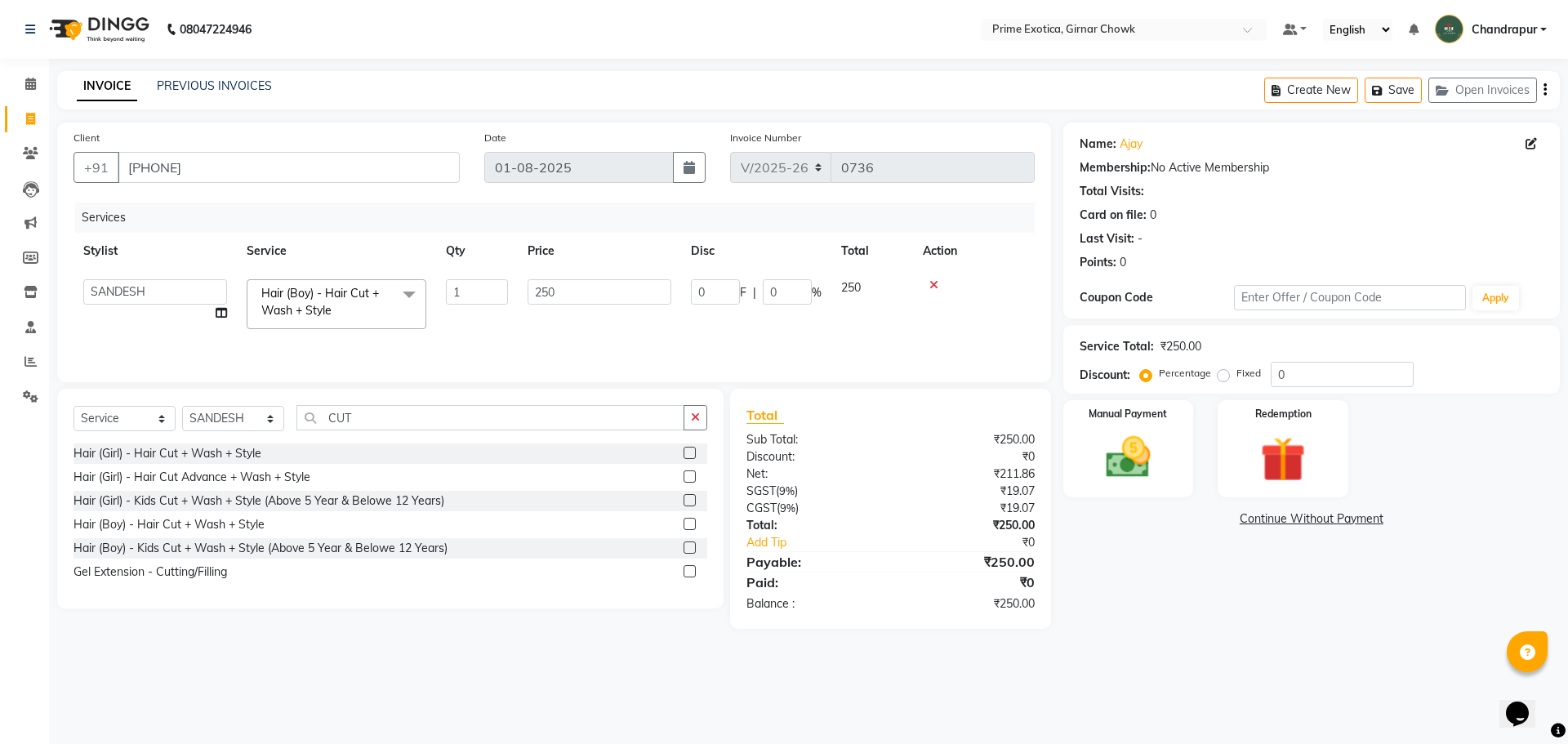 click 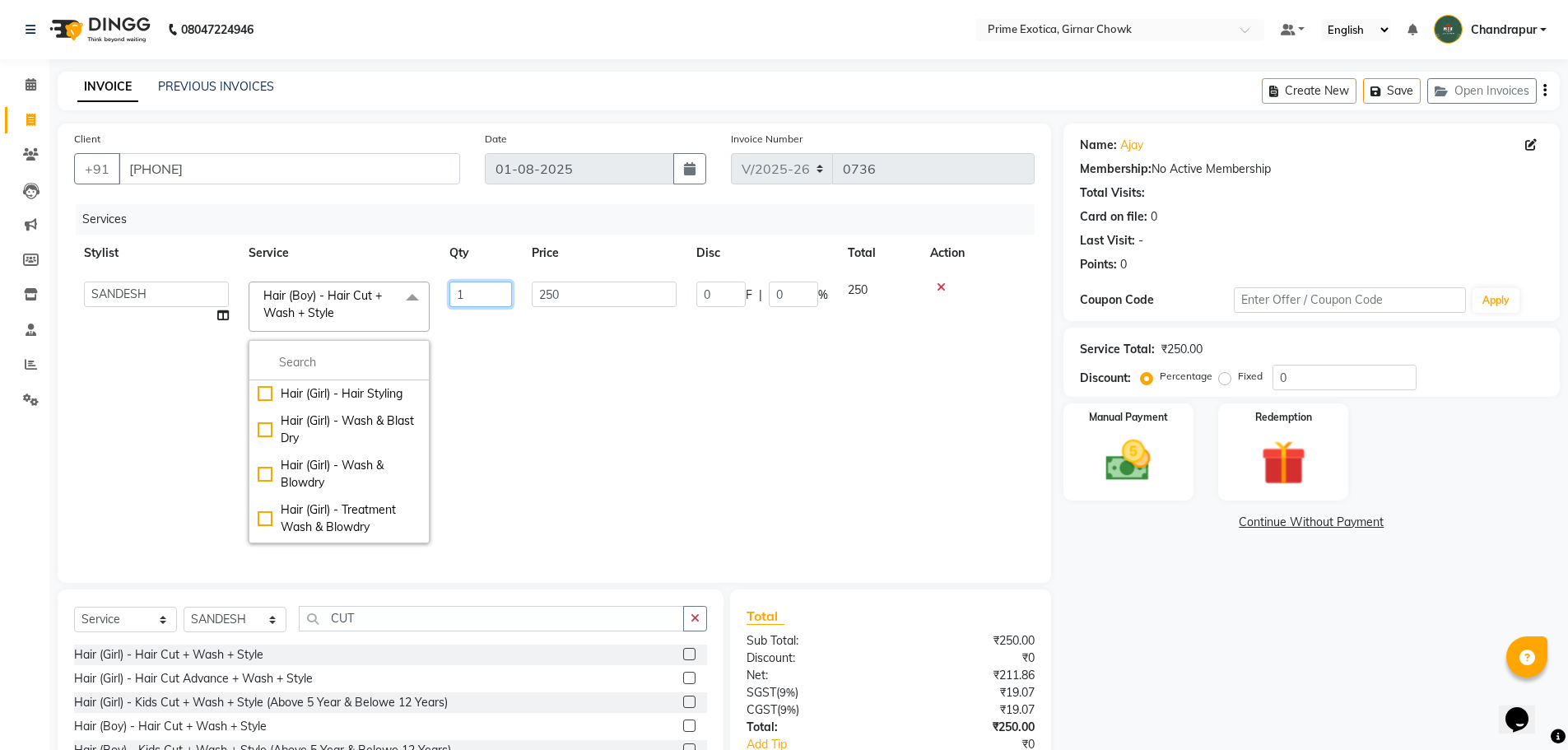 click on "1" 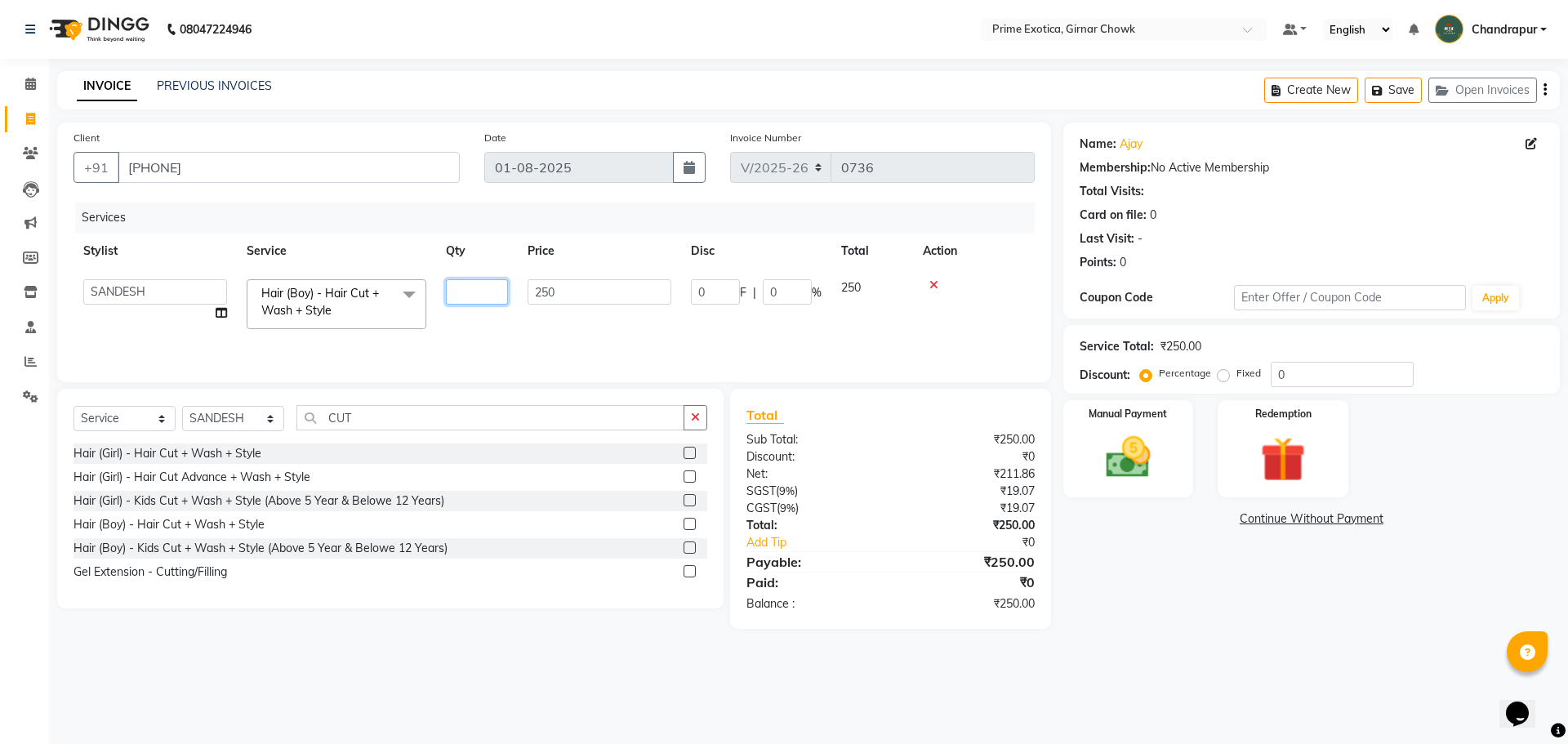 type on "2" 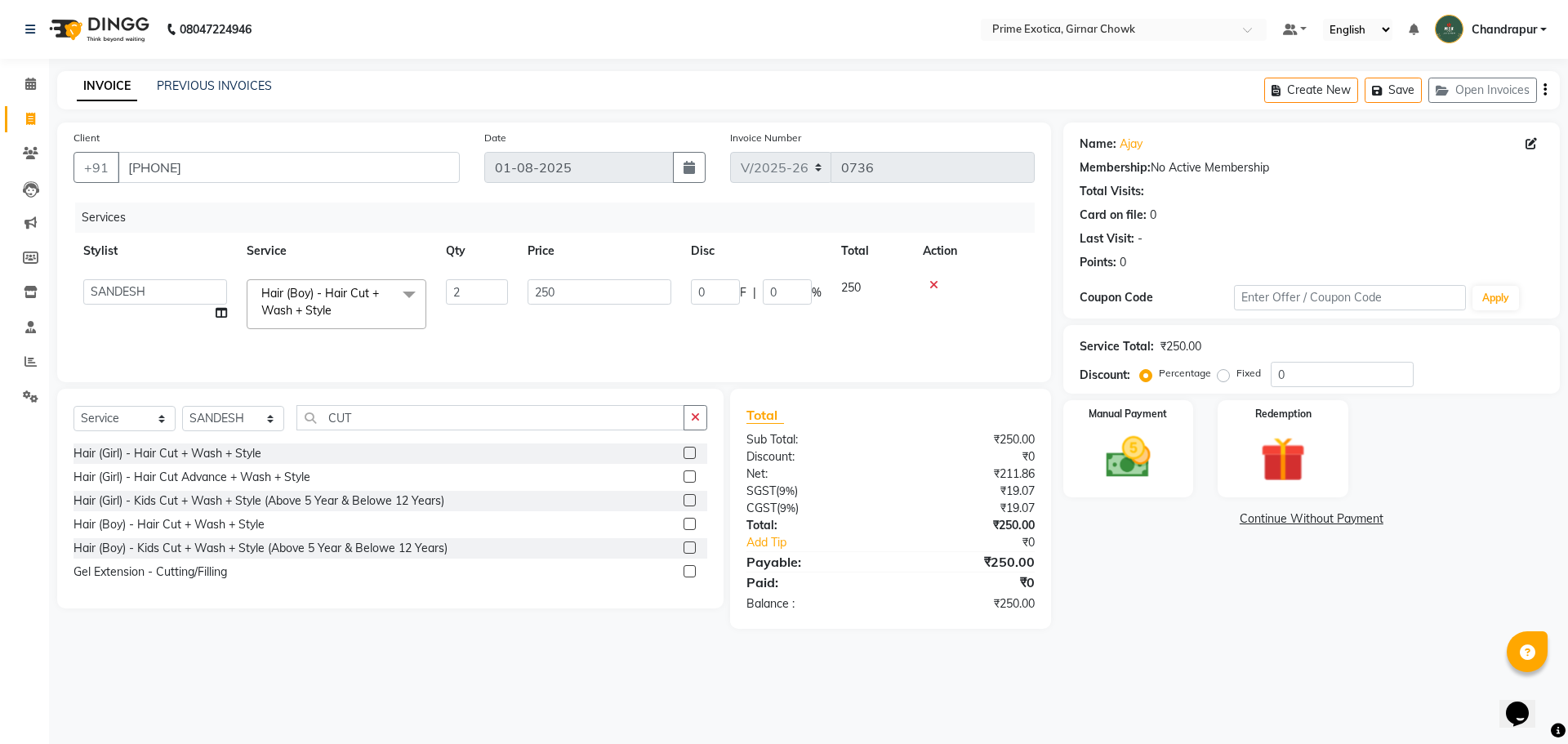 click on "Services Stylist Service Qty Price Disc Total Action  ADITI SHENDE   ADMIN   Akansha  Nagarale    PRANALI GADGE    Prince moon   SANDESH   saurabh hanumante   SHEETAL ALLEWAR   Hair (Boy) - Hair Cut + Wash + Style  x Hair (Girl) - Hair Styling Hair (Girl) - Wash & Blast Dry Hair (Girl) - Wash & Blowdry Hair (Girl) - Treatment Wash & Blowdry Hair (Girl) - Hair Cut + Wash + Style Hair (Girl) - Highlight (Per Streak) Hair (Girl) - Hair Cut Advance + Wash + Style Hair (Girl) - Creative Styling ( Thermal ) Hair (Girl) - Splitend Removal Hair (Girl) - Deep Conditioning Hair (Girl) - Touchup ( Majirel) Hair (Girl) - Touchup (Amonia Free) Hair (Girl) - Global Highlights Hair (Girl) - Global Color Hair (Girl) - Kids Cut + Wash + Style  (Above 5 Year & Belowe 12 Years) Makeup Hair ( Girl ) - Touchup ( KEUNE )  Hair ( Girl ) Global Color ( KEUNE ) Hair (Treatment)(Girl) Fiber  Hair (Boy) - Wash & Blowdry Hair (Boy) - Beard & Shave Hair (Boy) - Treatment Wash & Blowdry Hair (Boy) - Hair Styling Hair (Boy) - Beard Color" 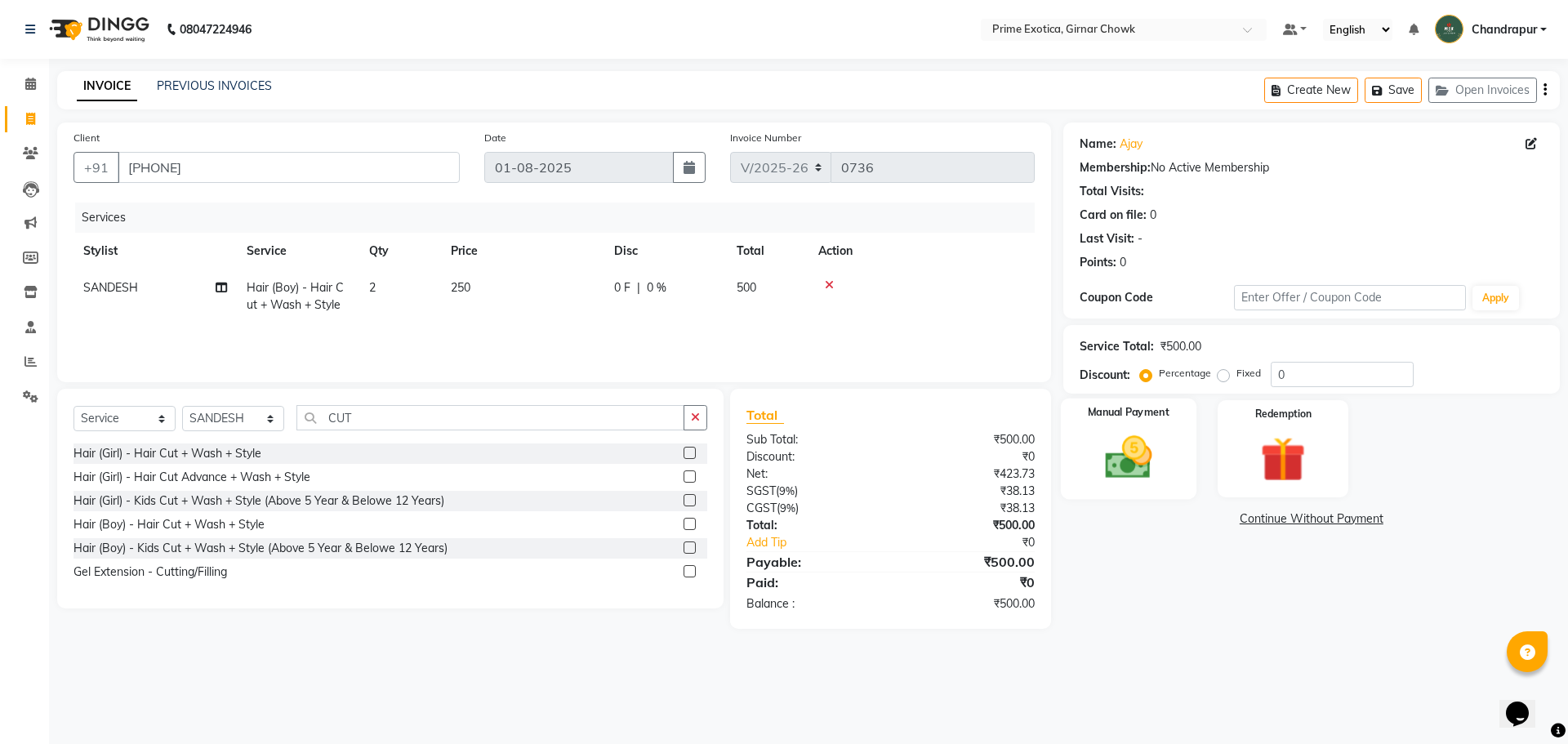 click 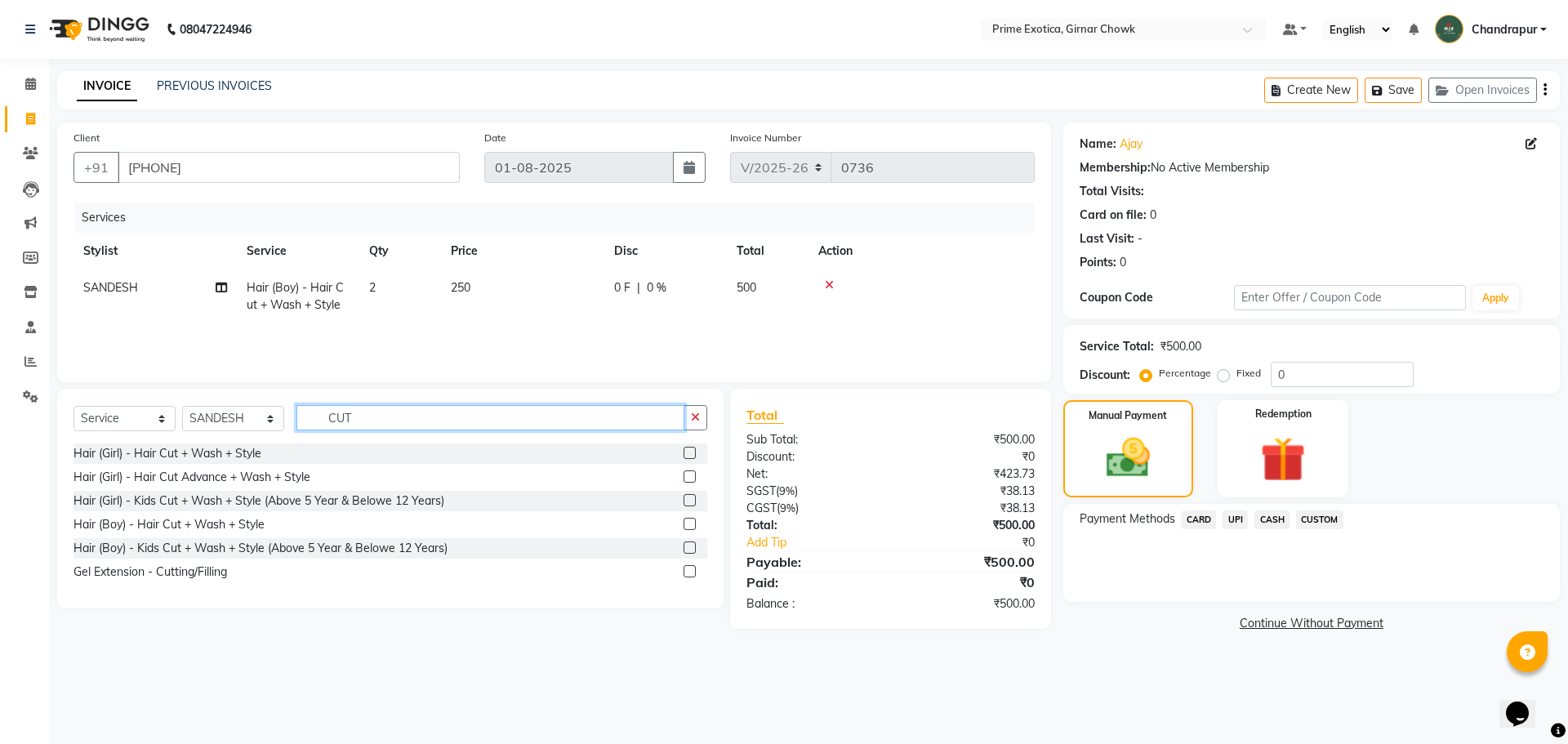 click on "CUT" 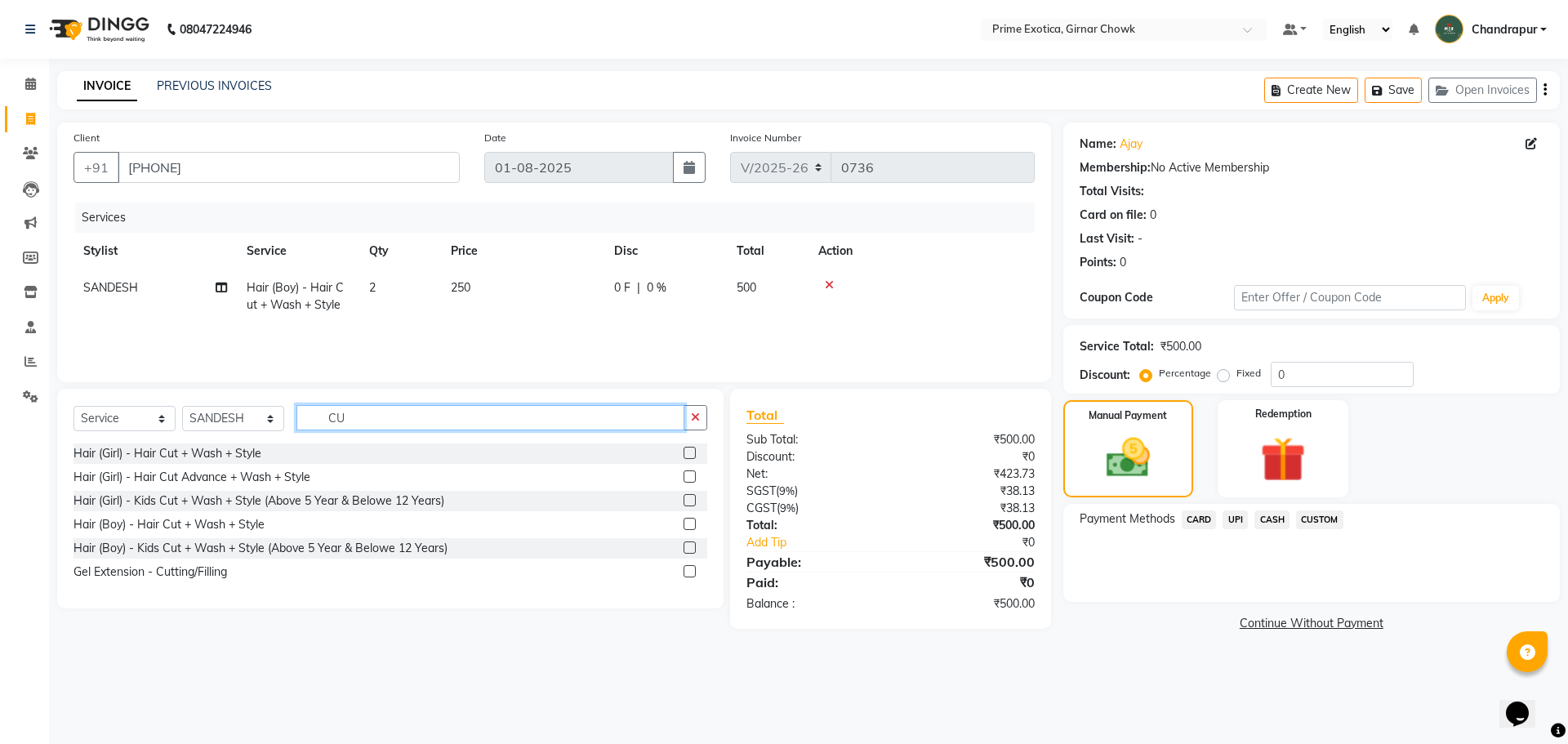 type on "C" 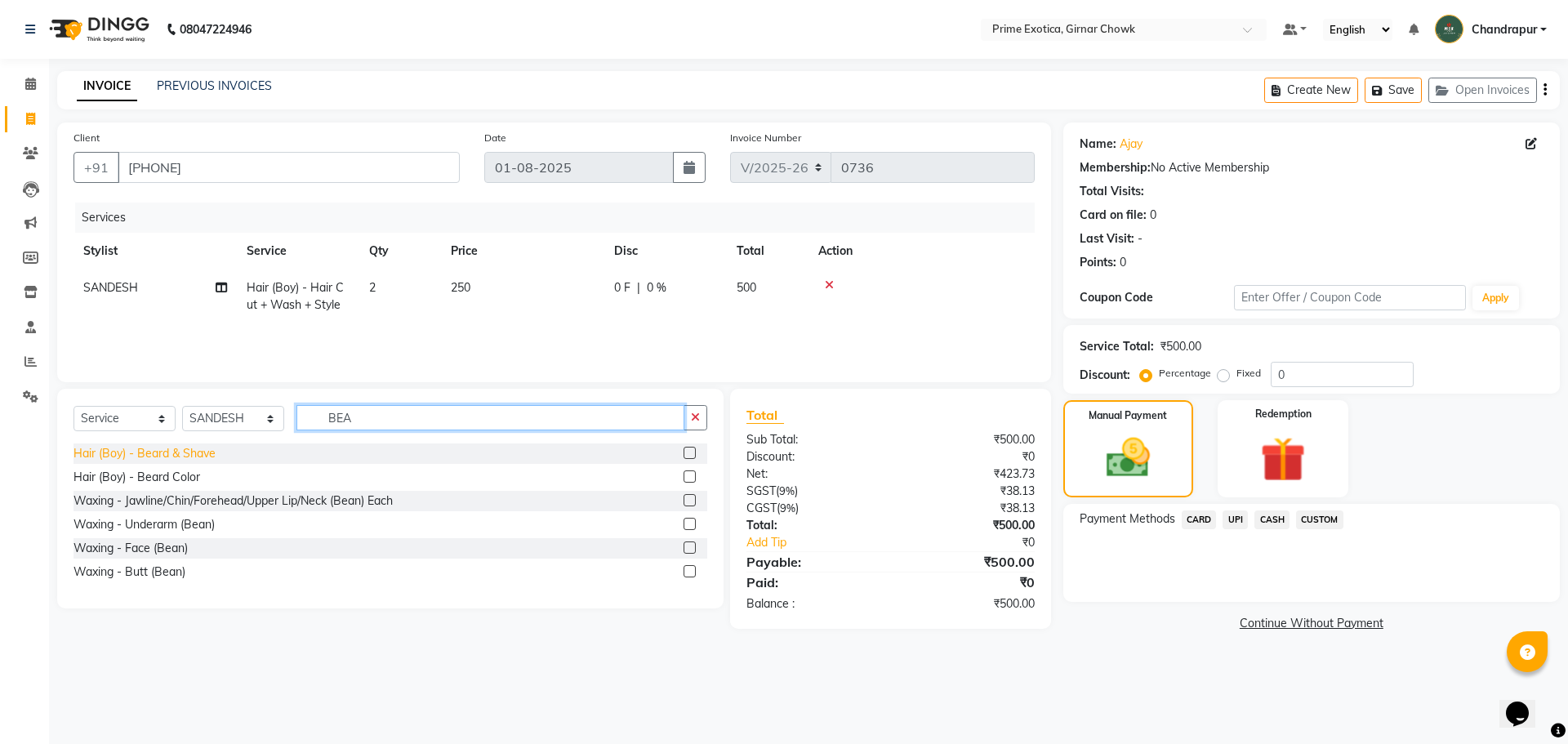 type on "BEA" 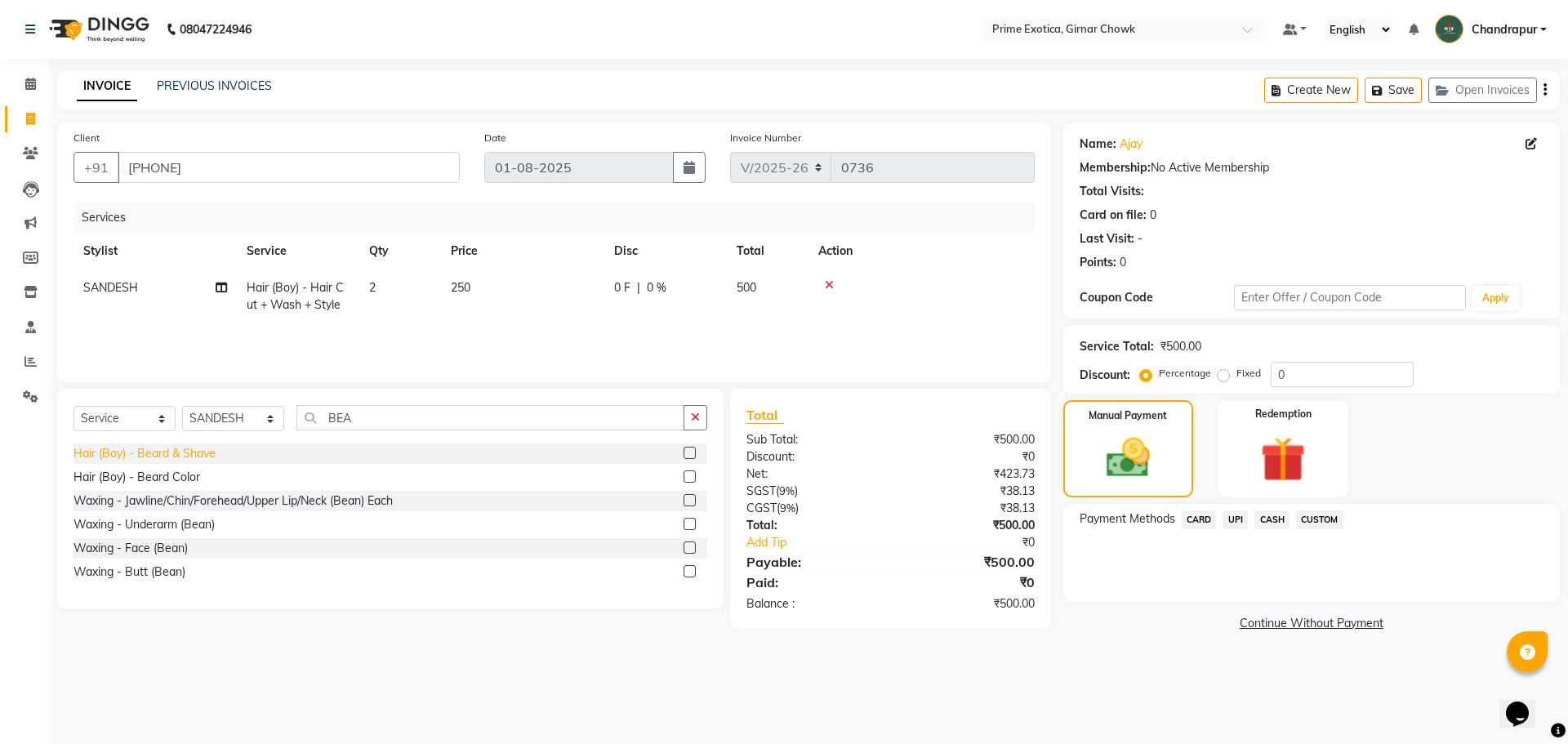 click on "Hair (Boy) - Beard & Shave" 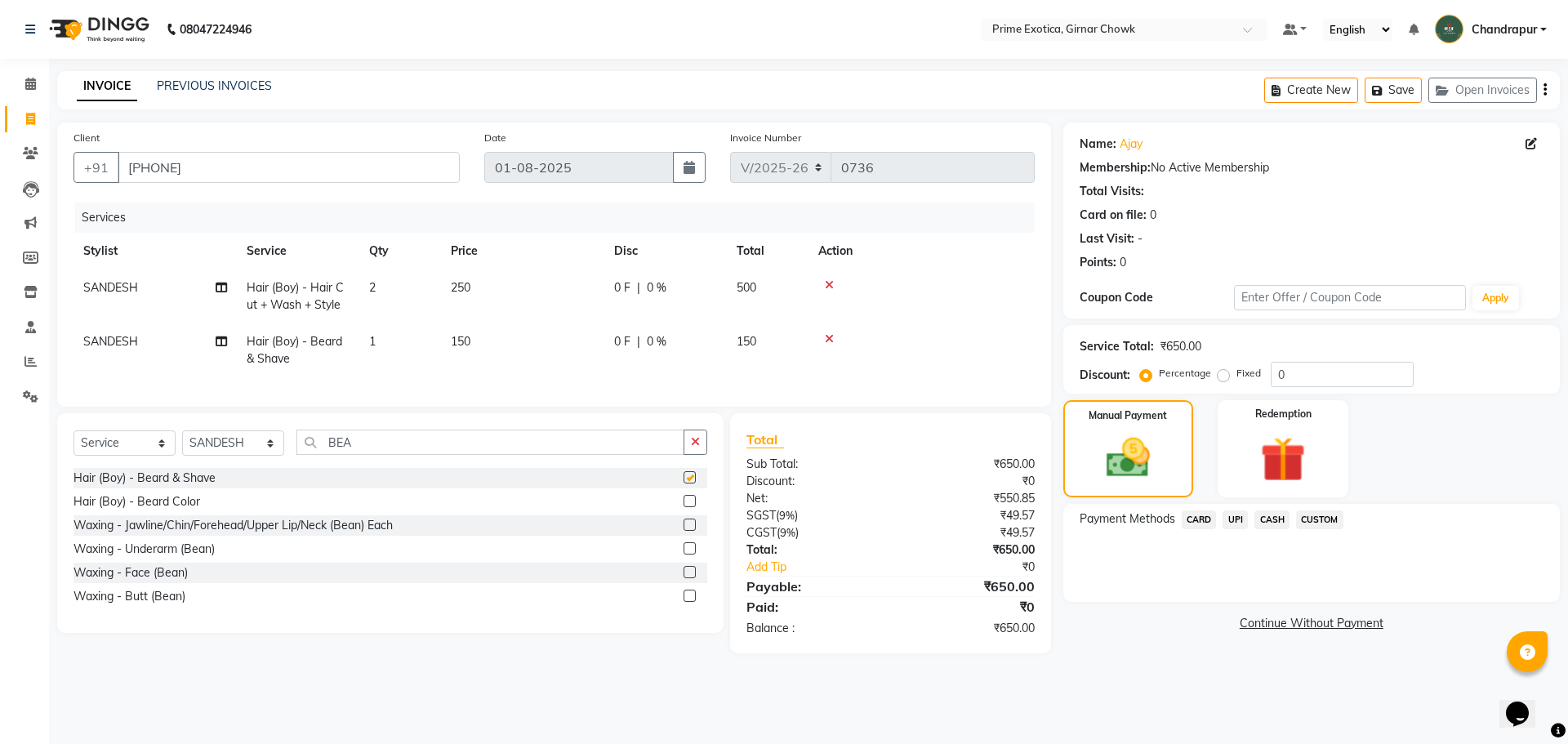 checkbox on "false" 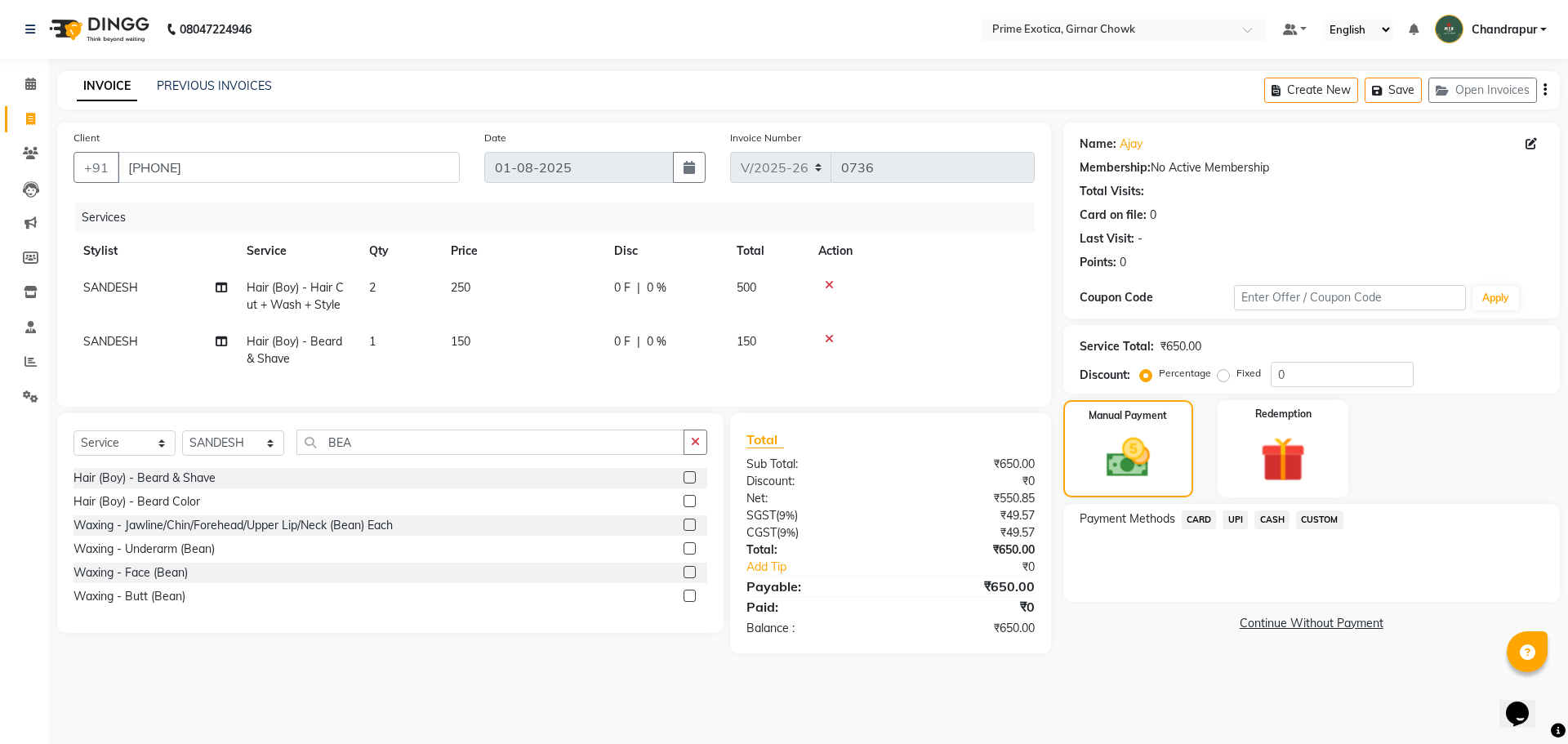 click on "CUSTOM" 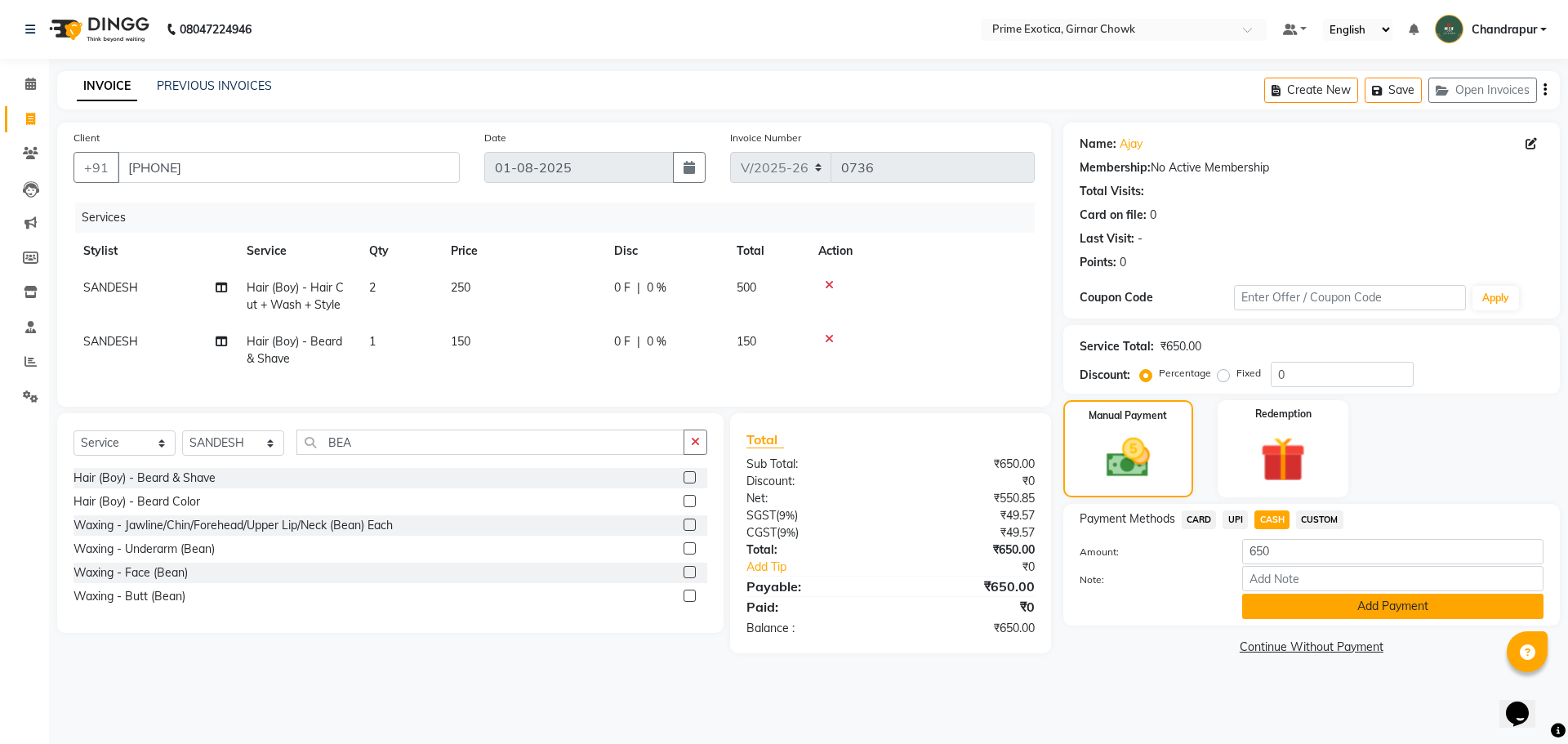 click on "Add Payment" 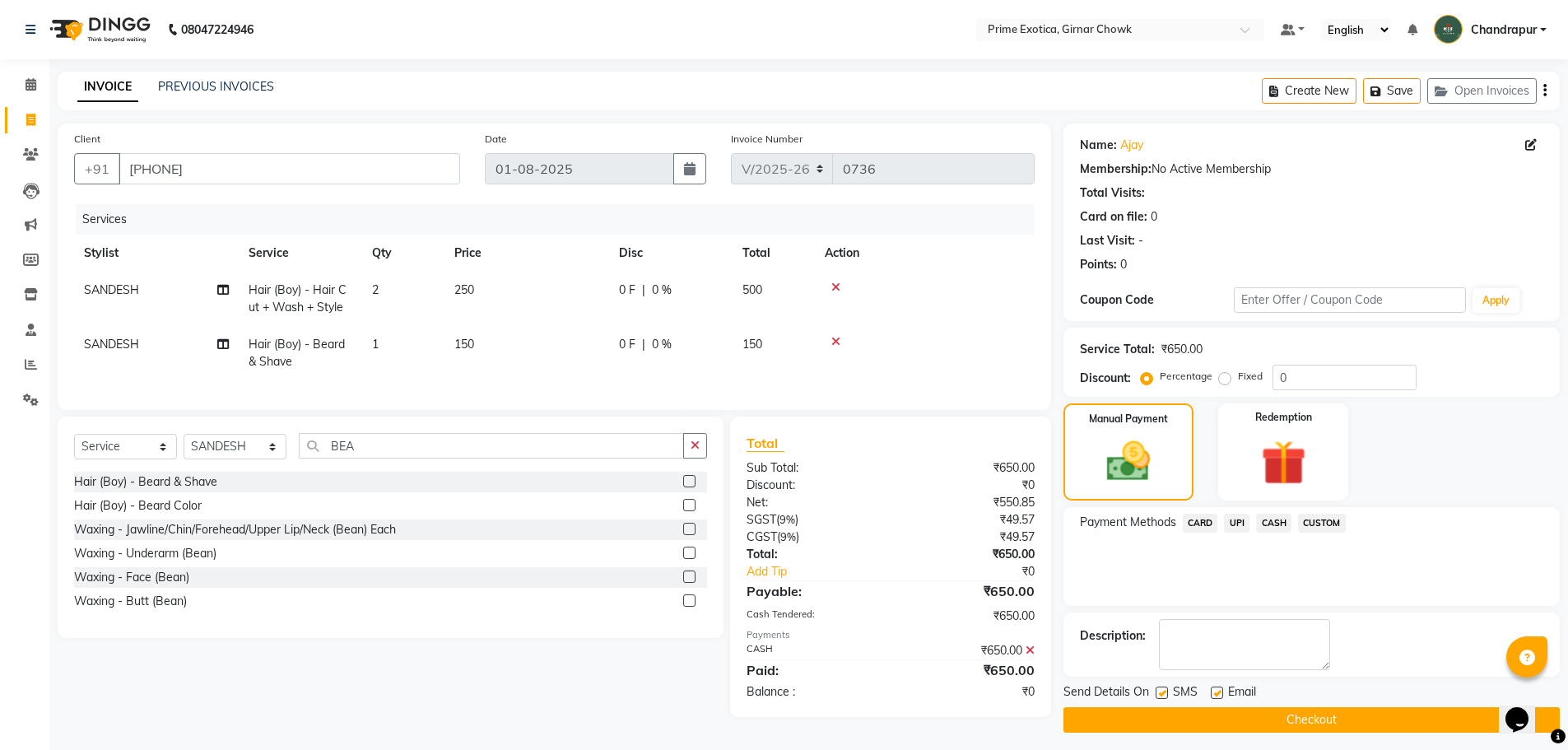 click on "Checkout" 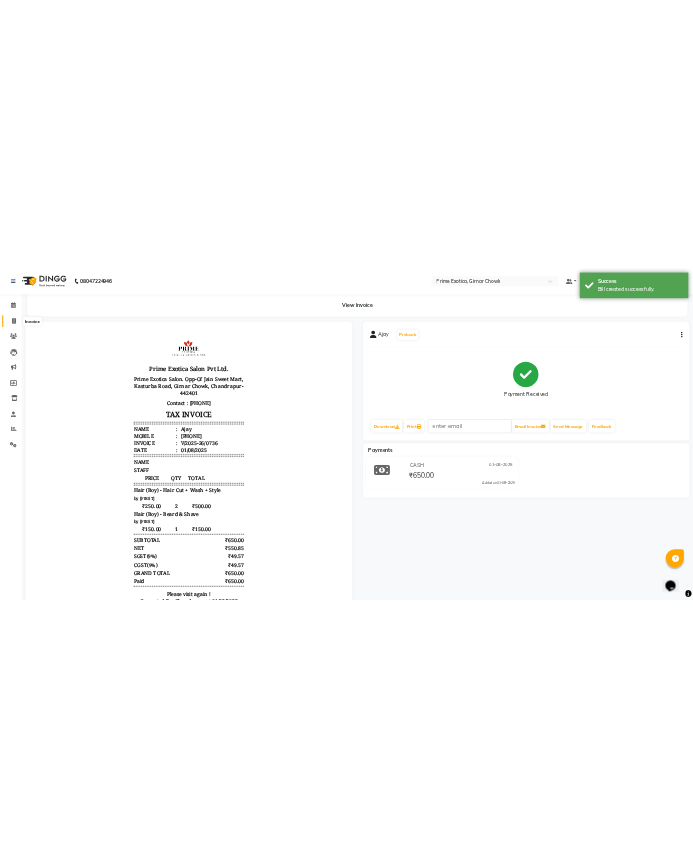 scroll, scrollTop: 0, scrollLeft: 0, axis: both 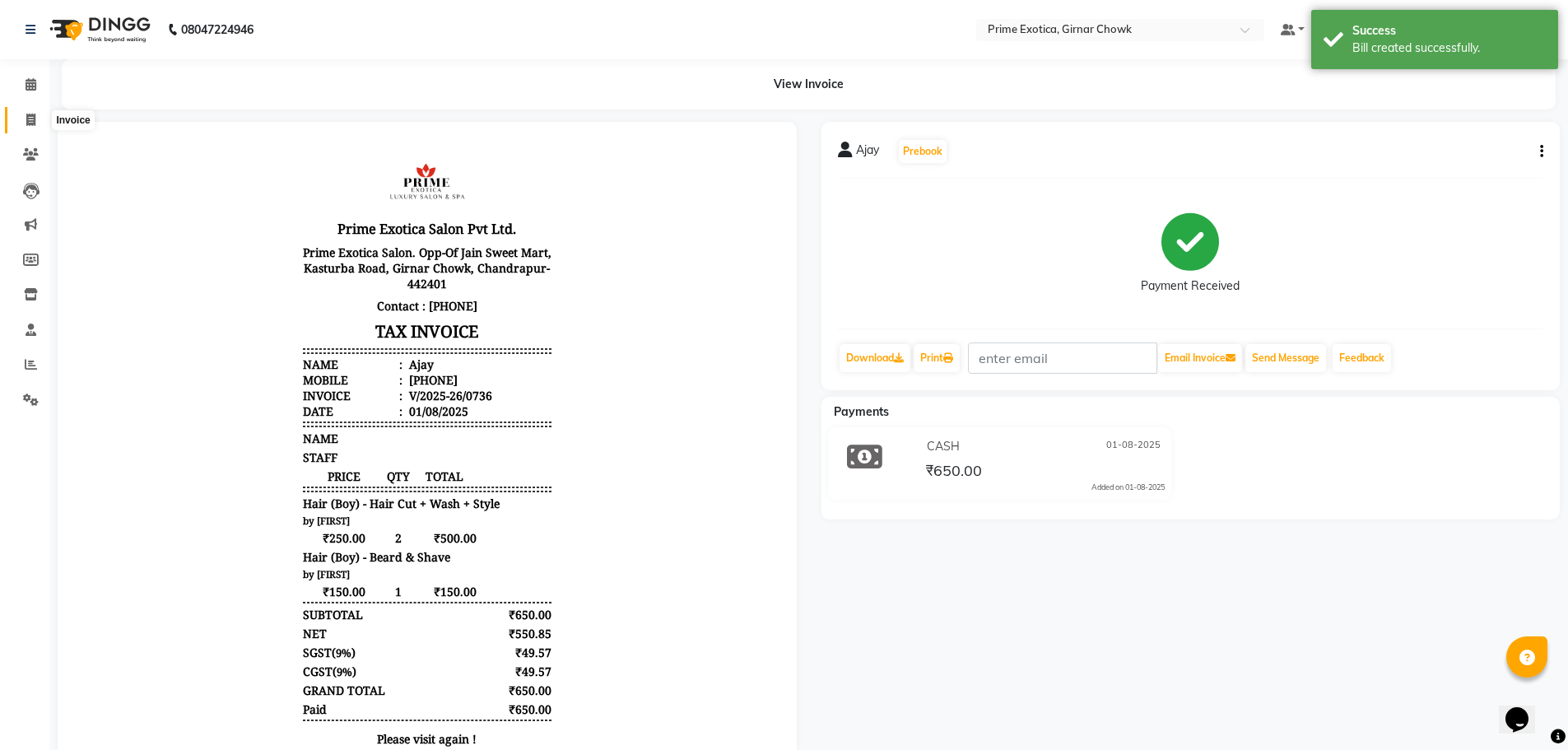 click 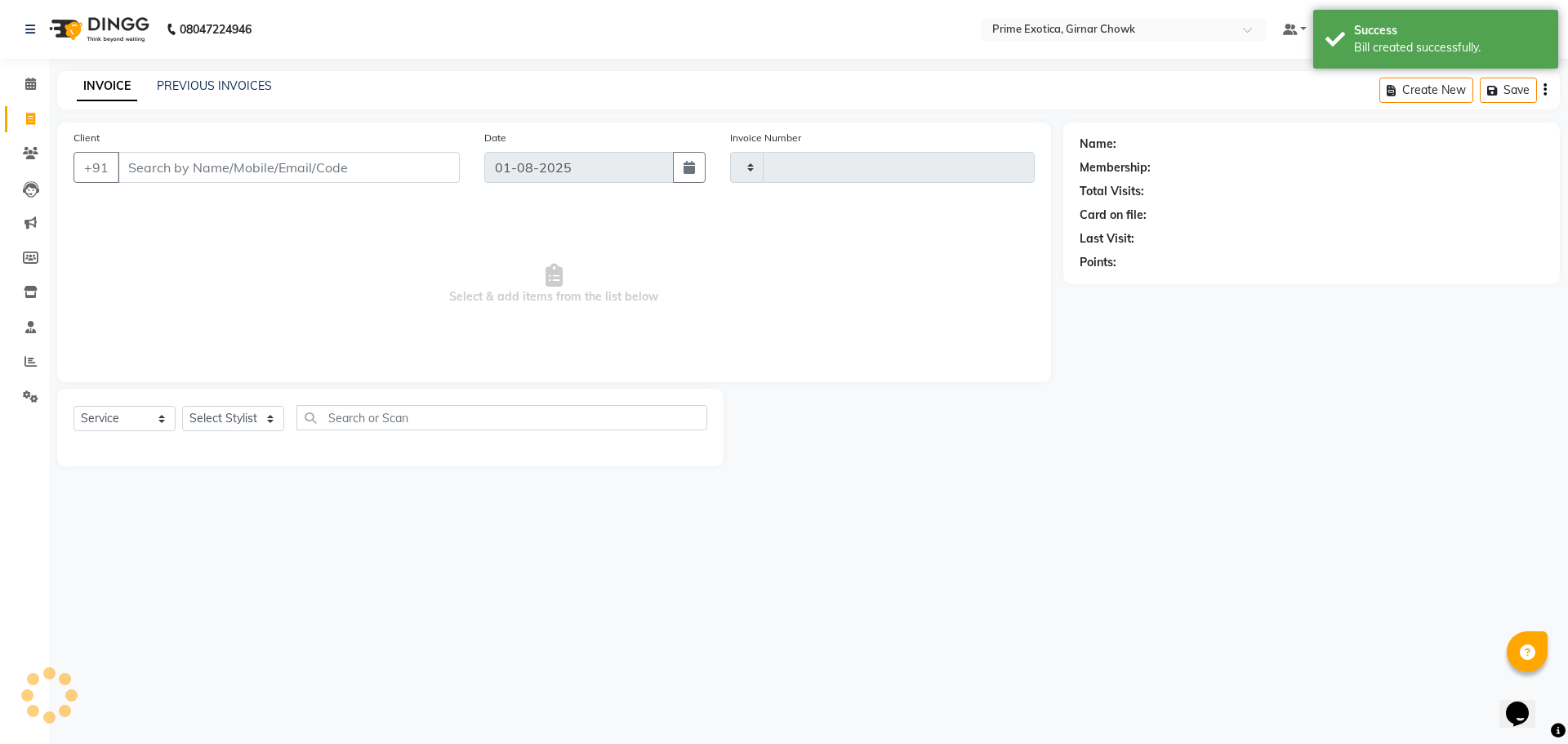 type on "0737" 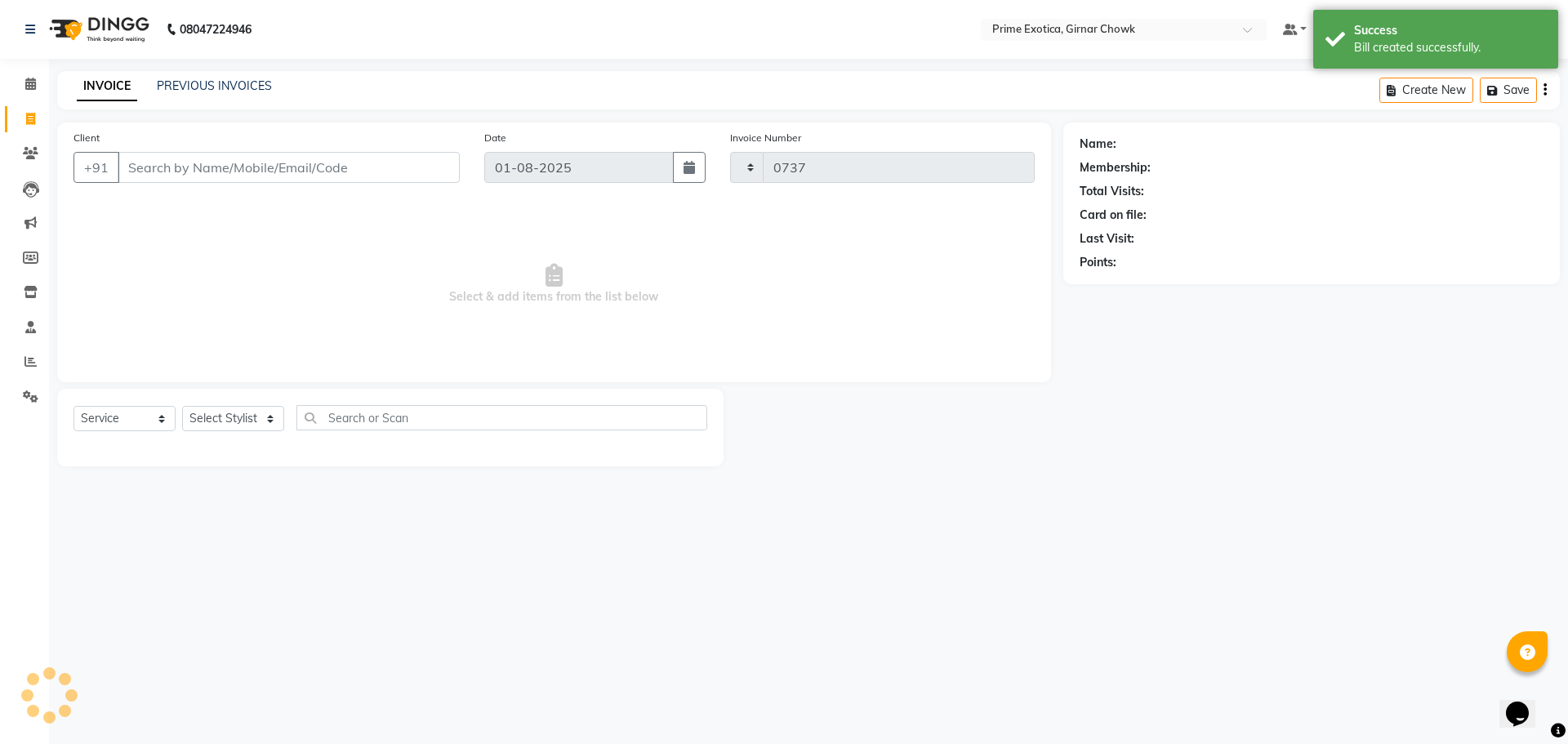 select on "5796" 